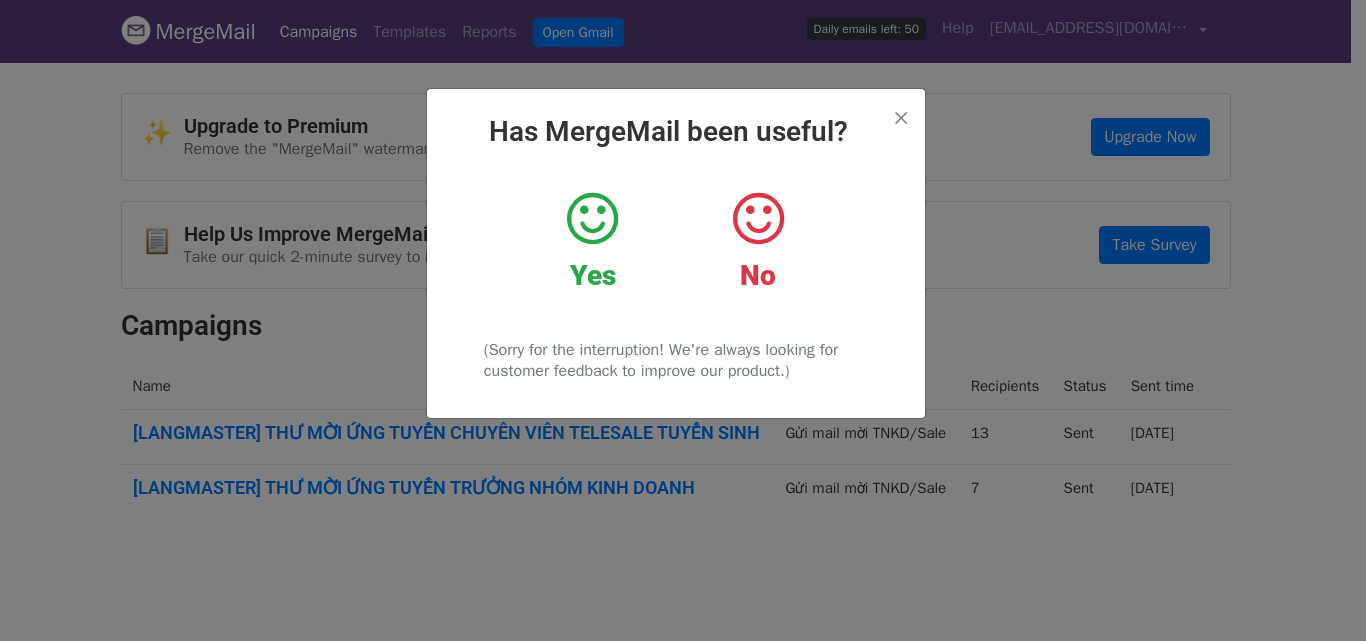 scroll, scrollTop: 0, scrollLeft: 0, axis: both 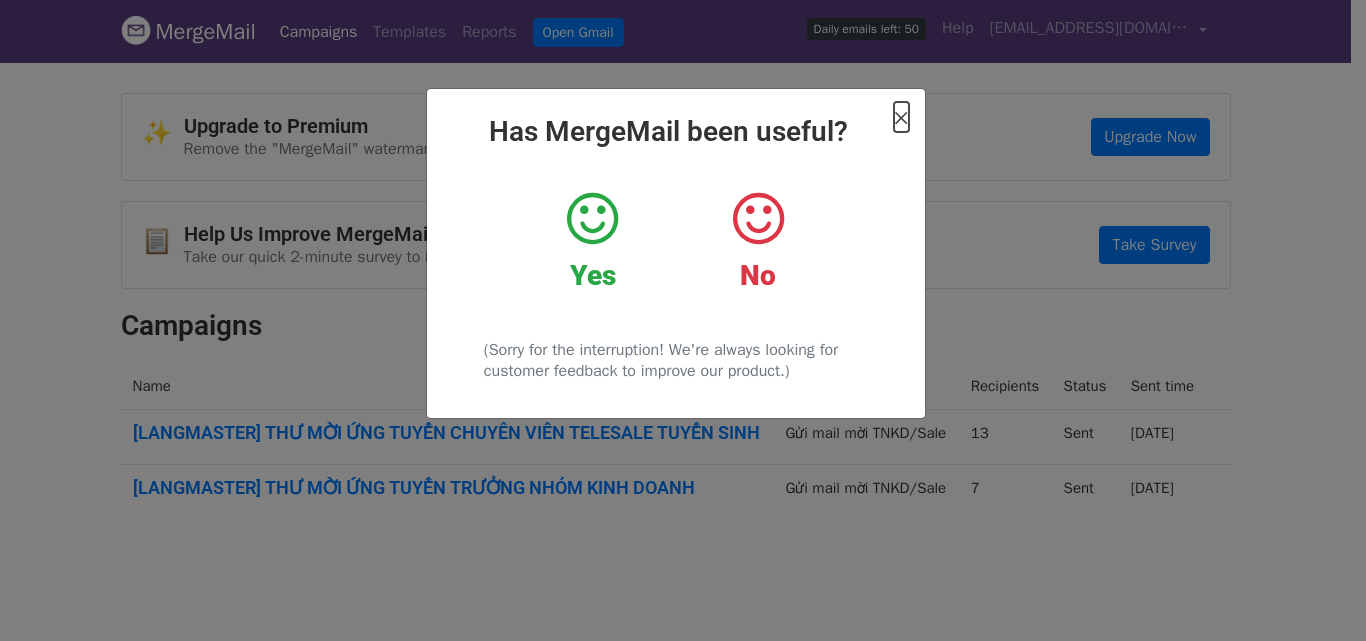click on "×" at bounding box center (901, 117) 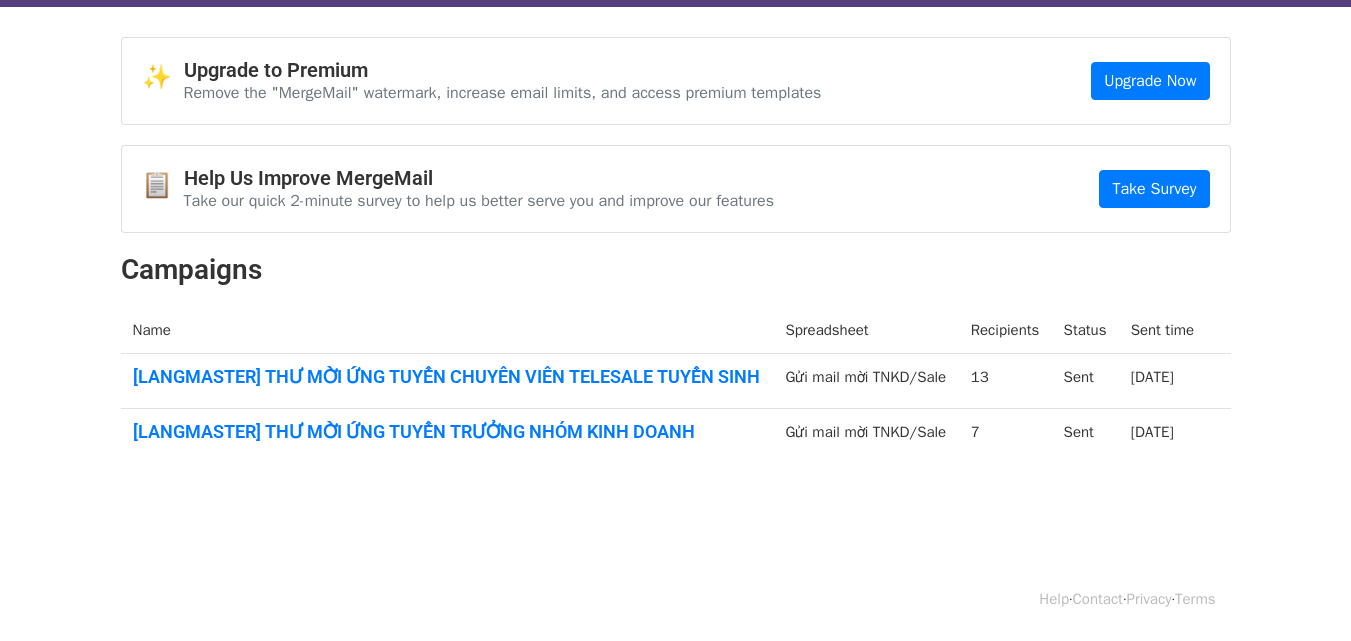 scroll, scrollTop: 0, scrollLeft: 0, axis: both 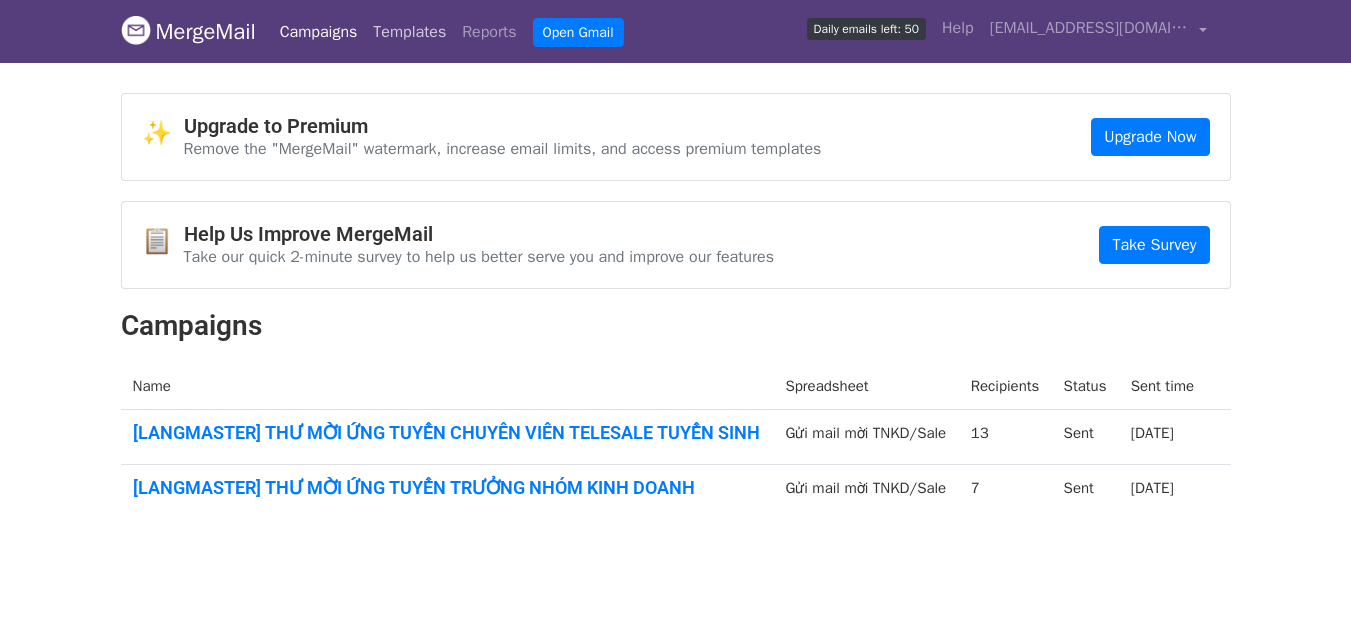 click on "Templates" at bounding box center [409, 32] 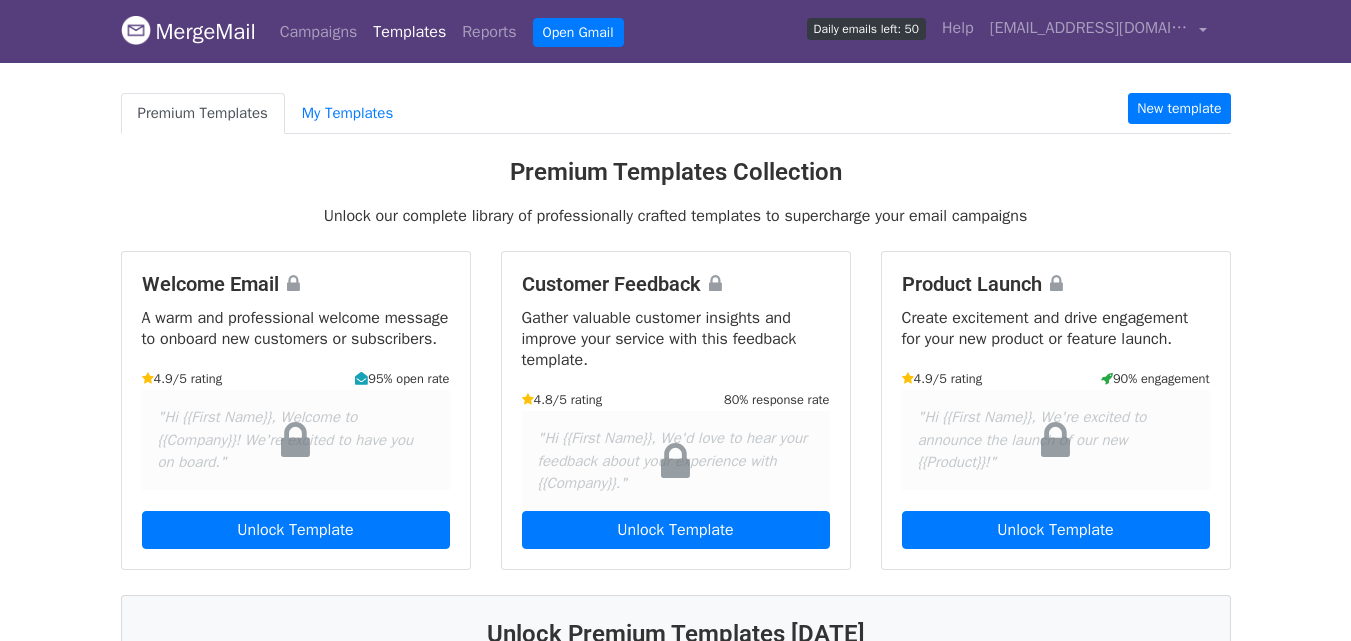 scroll, scrollTop: 0, scrollLeft: 0, axis: both 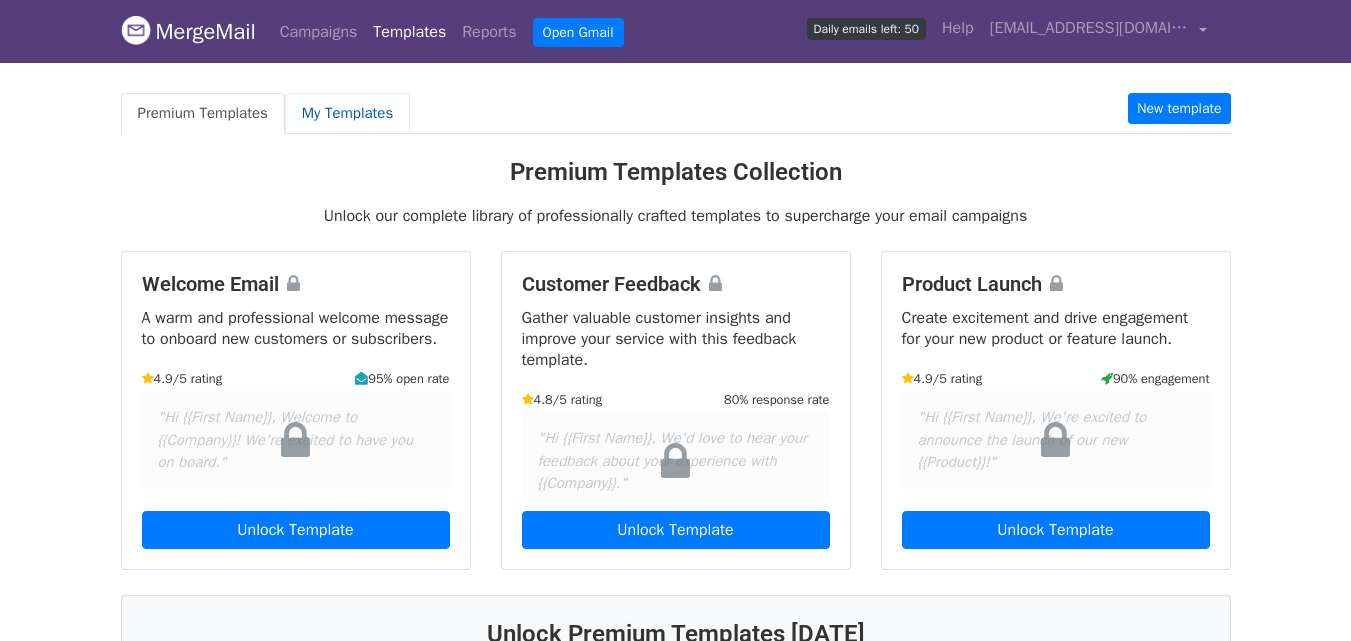click on "My Templates" at bounding box center (347, 113) 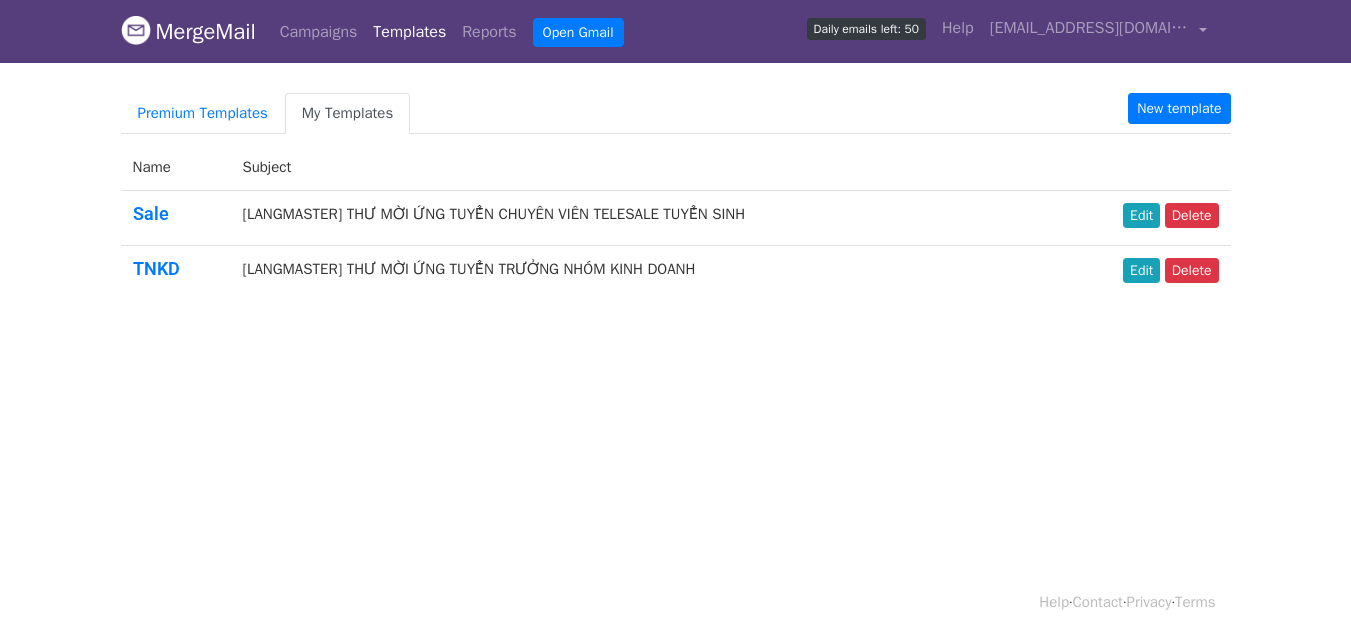 scroll, scrollTop: 0, scrollLeft: 0, axis: both 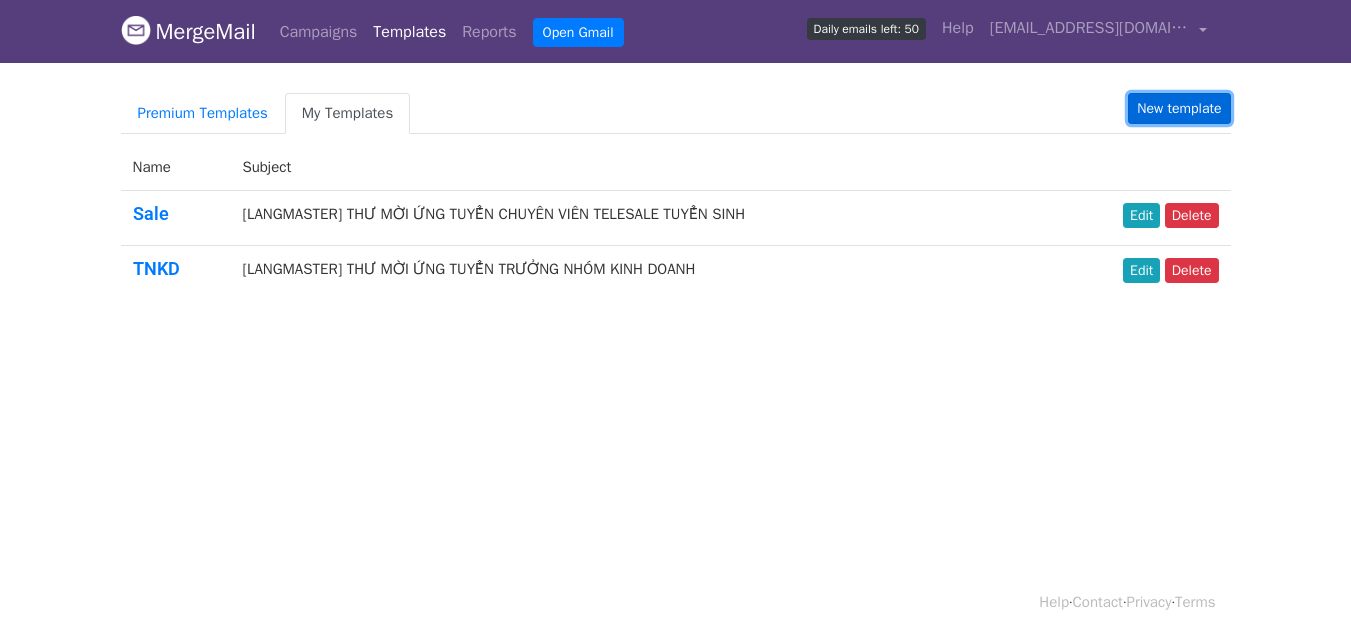 click on "New template" at bounding box center [1179, 108] 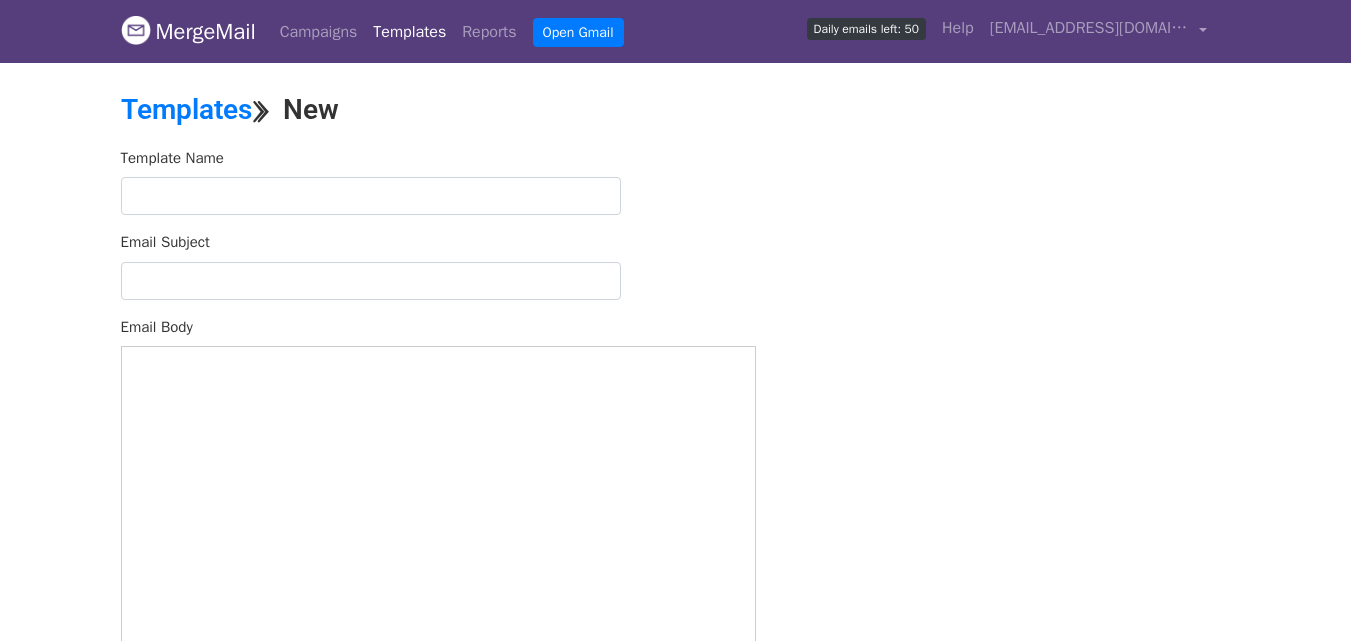 scroll, scrollTop: 0, scrollLeft: 0, axis: both 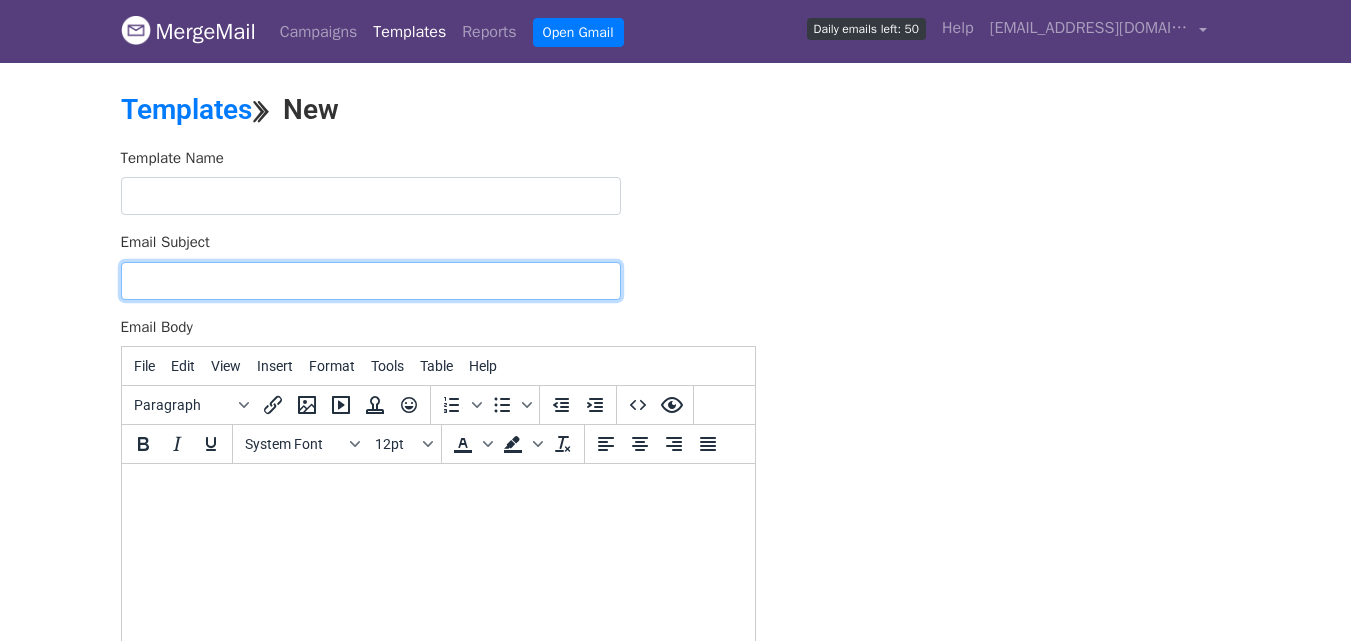 click on "Email Subject" at bounding box center [371, 281] 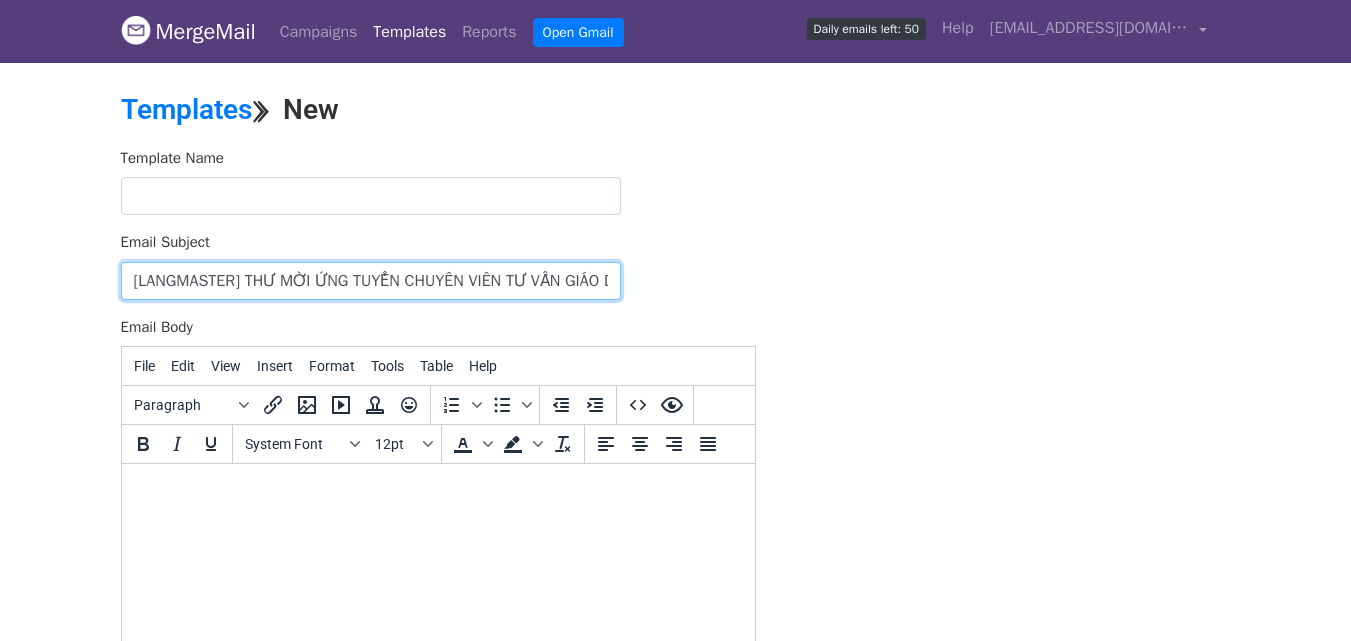 scroll, scrollTop: 0, scrollLeft: 41, axis: horizontal 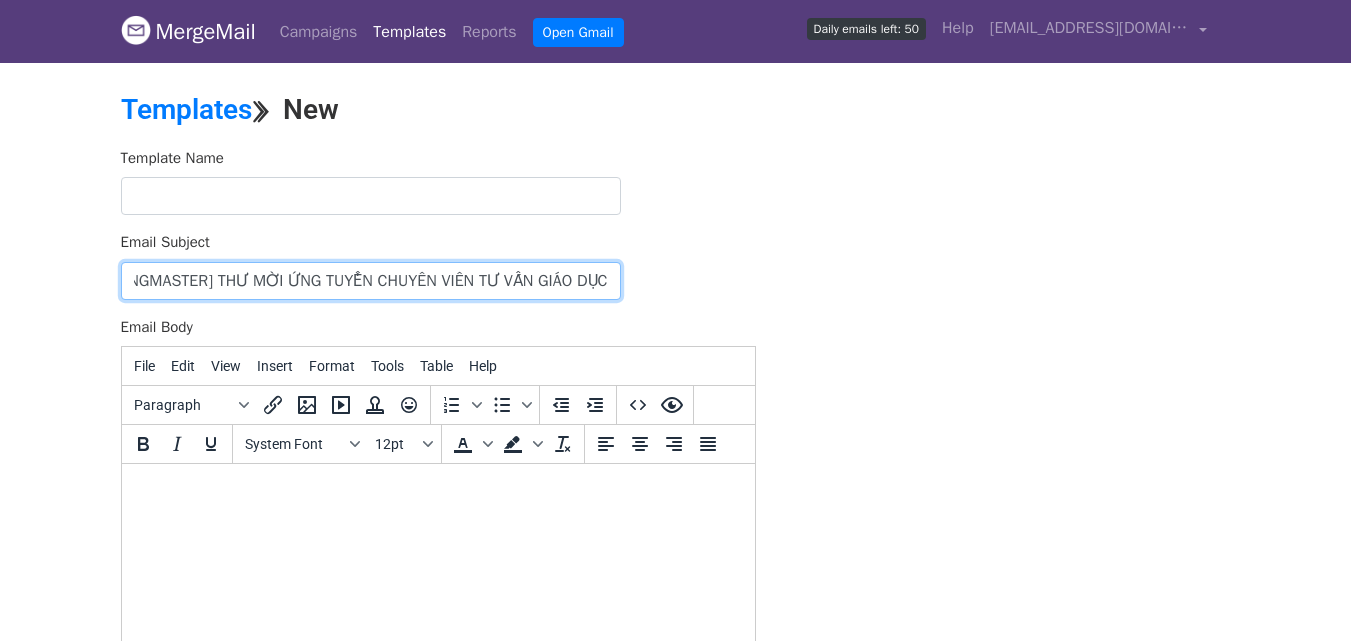 type on "[LANGMASTER] THƯ MỜI ỨNG TUYỂN CHUYÊN VIÊN TƯ VẤN GIÁO DỤC" 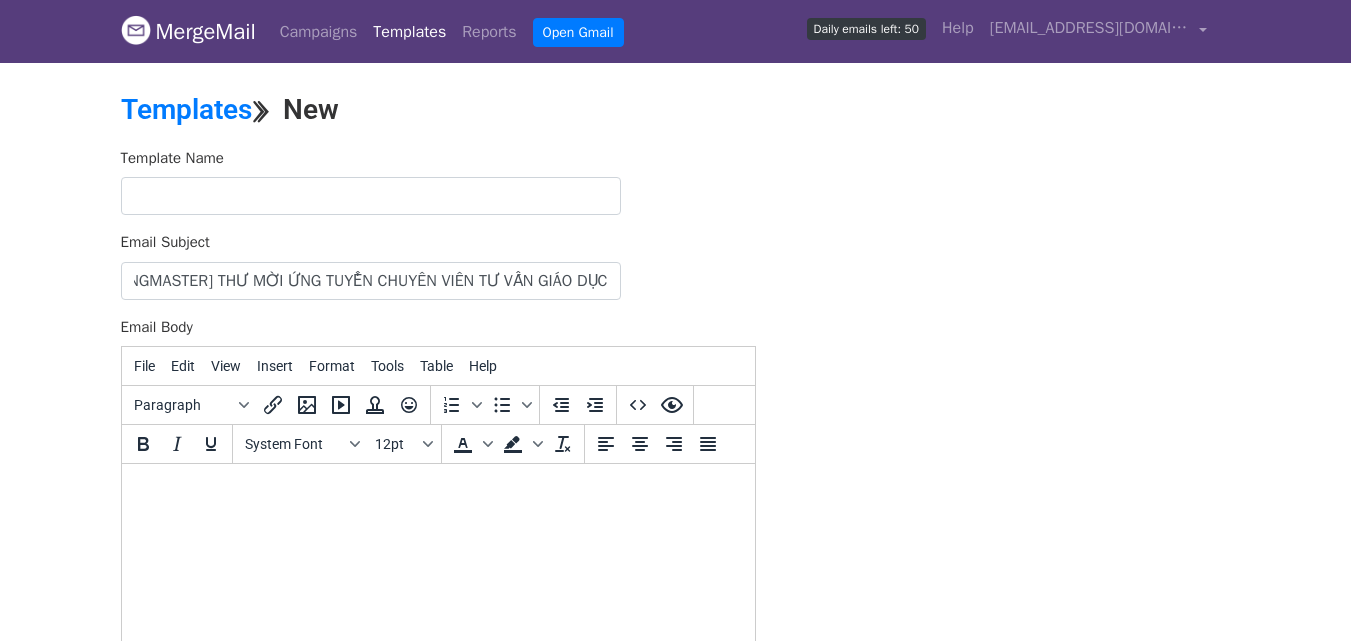click at bounding box center [437, 491] 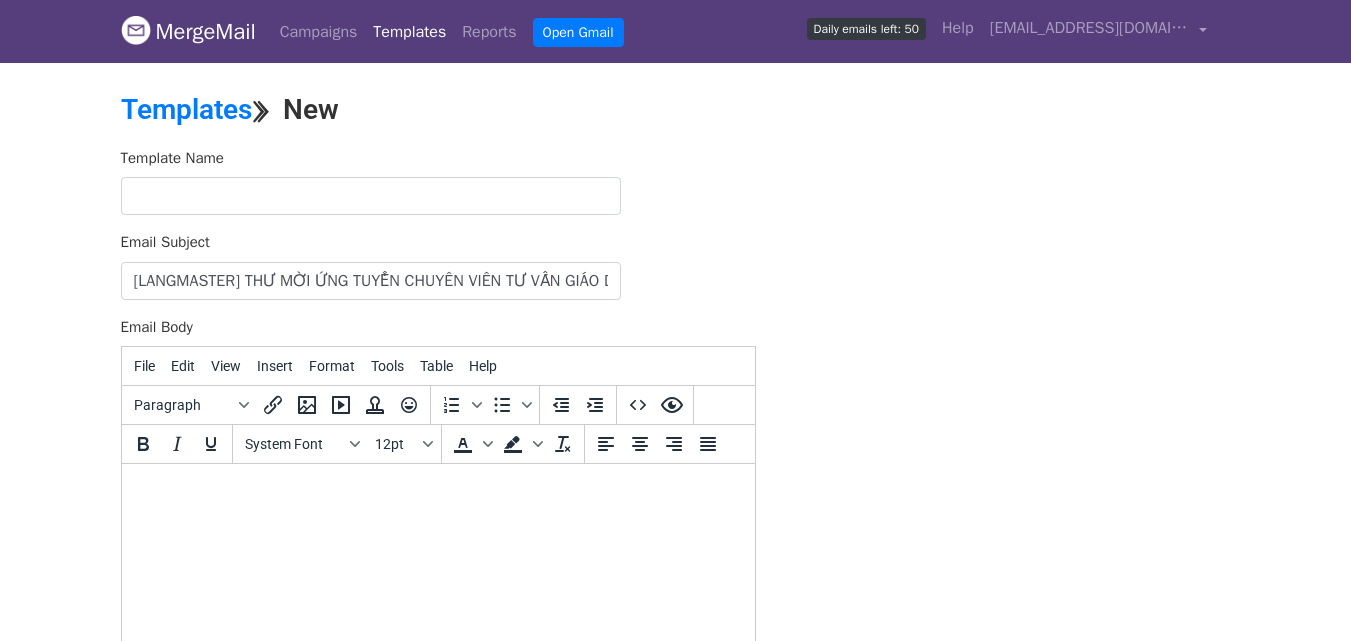 paste 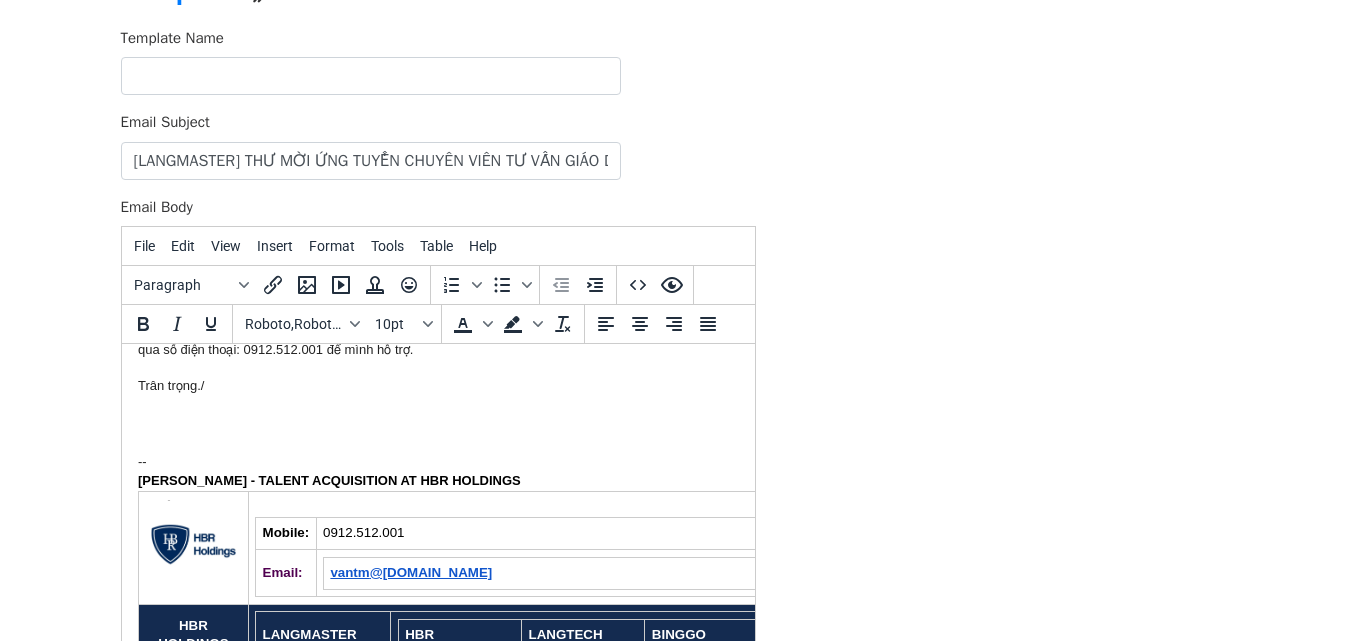 scroll, scrollTop: 419, scrollLeft: 0, axis: vertical 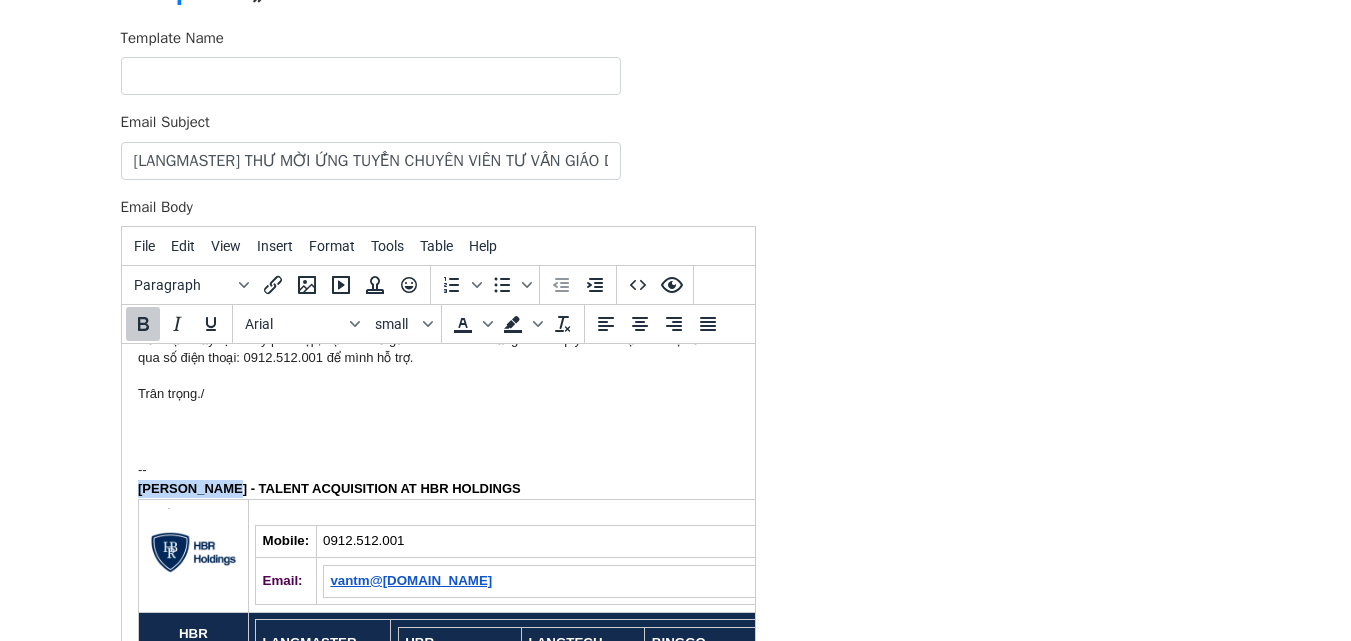 drag, startPoint x: 229, startPoint y: 487, endPoint x: 143, endPoint y: 488, distance: 86.00581 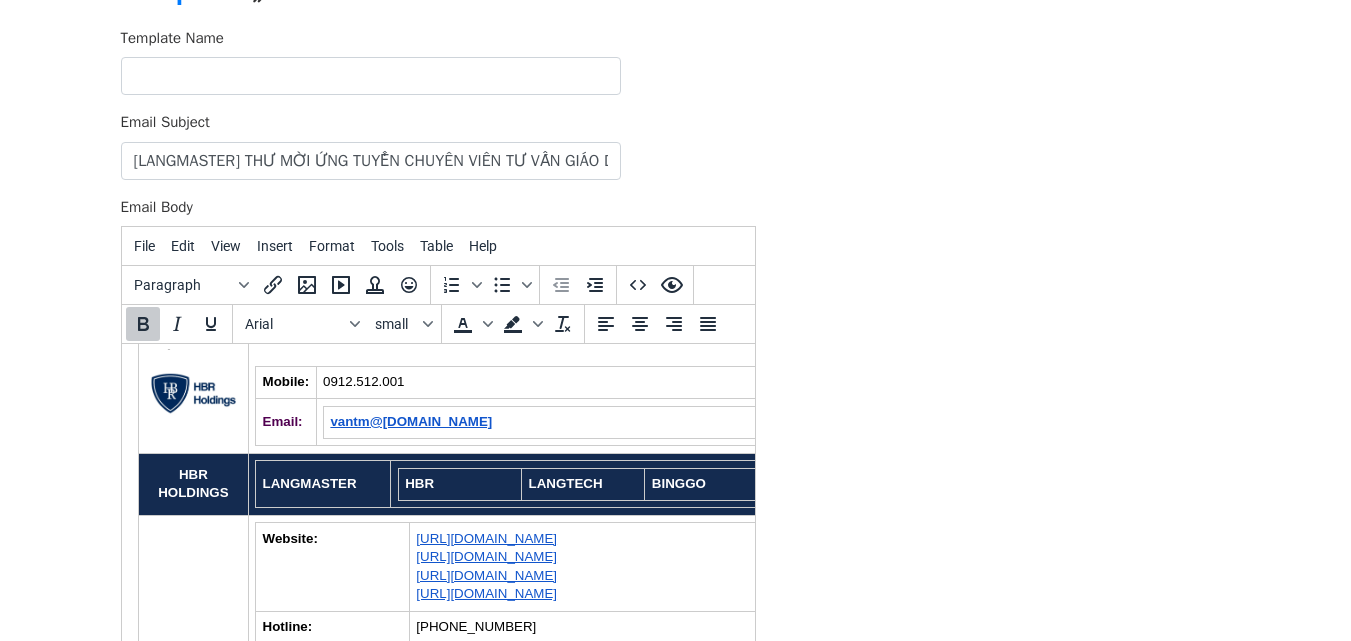 scroll, scrollTop: 579, scrollLeft: 0, axis: vertical 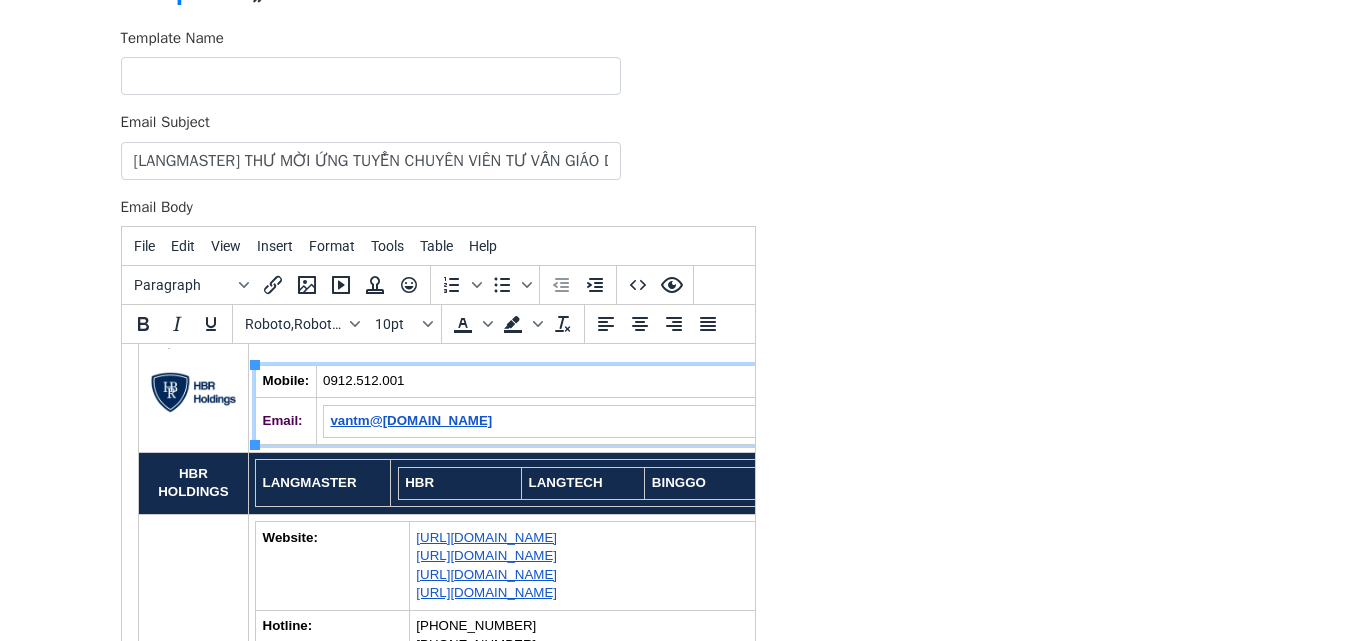 click on "0912.512.001" at bounding box center [363, 380] 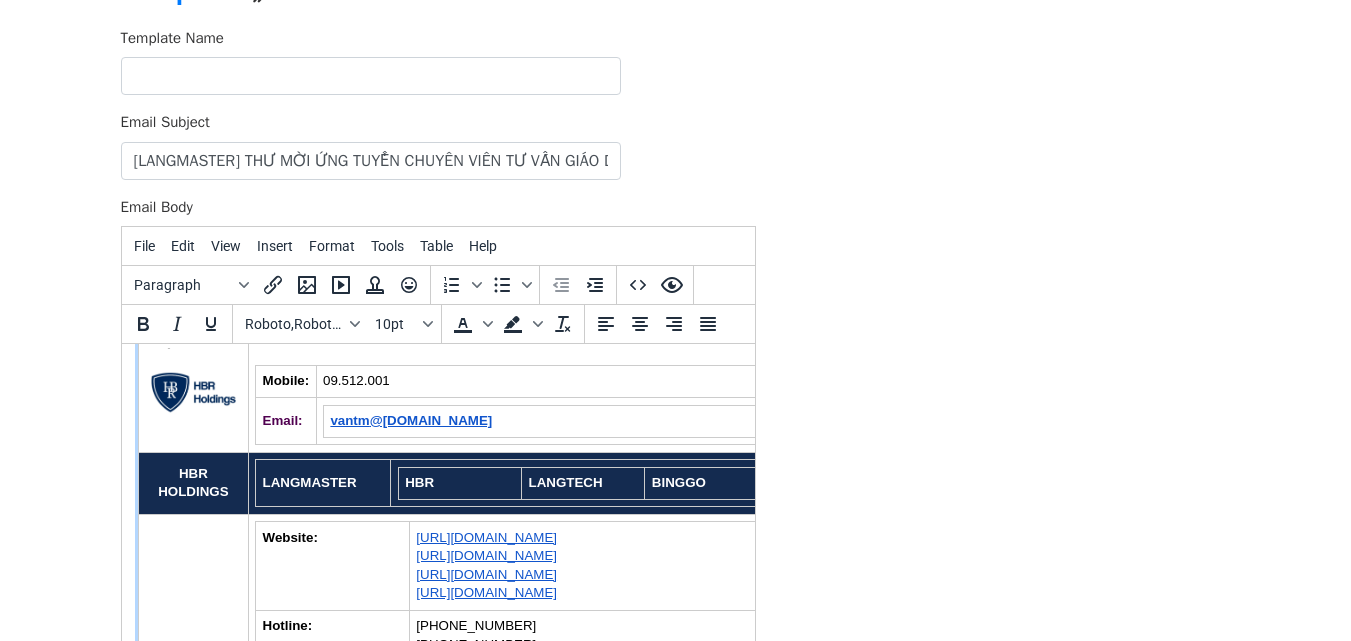click on "09.512.001" at bounding box center [355, 380] 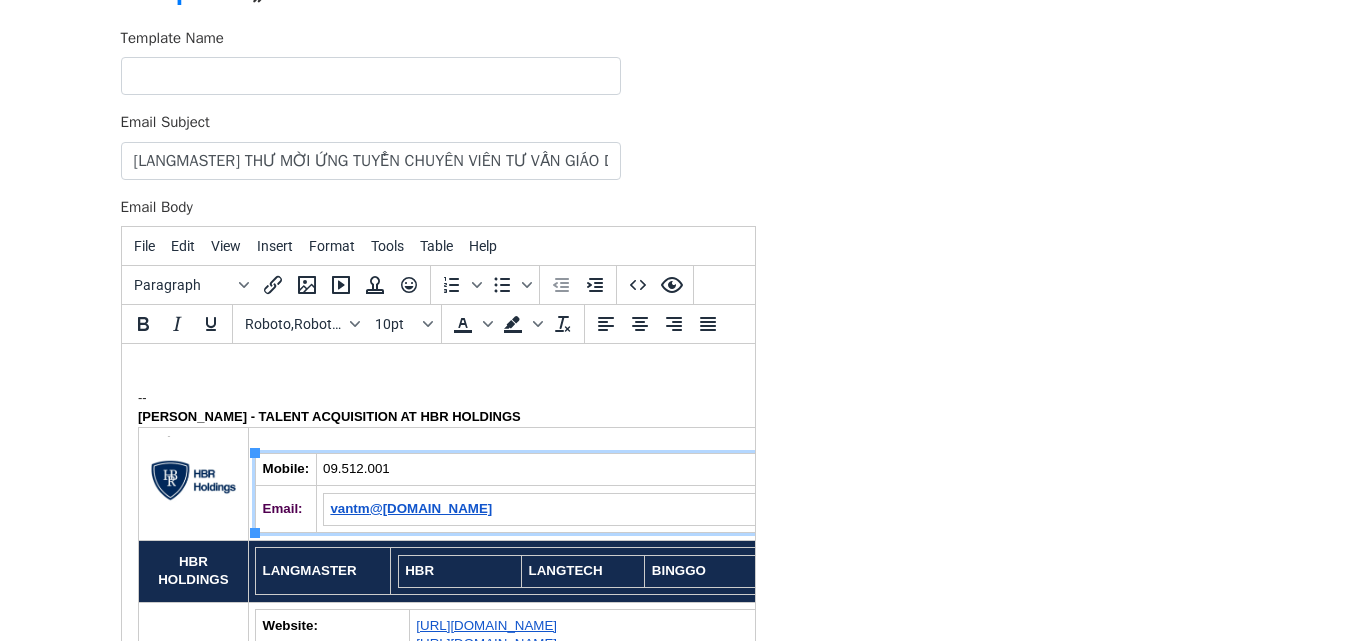 scroll, scrollTop: 474, scrollLeft: 0, axis: vertical 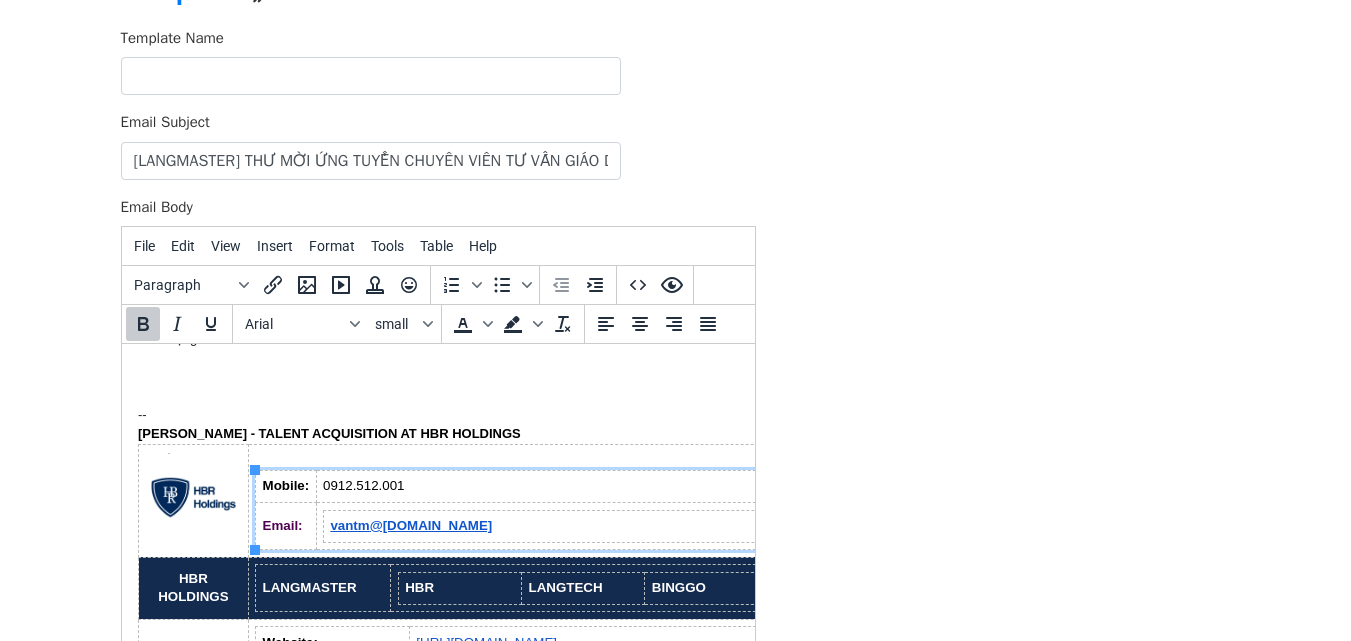click on "0912.512.001" at bounding box center [363, 485] 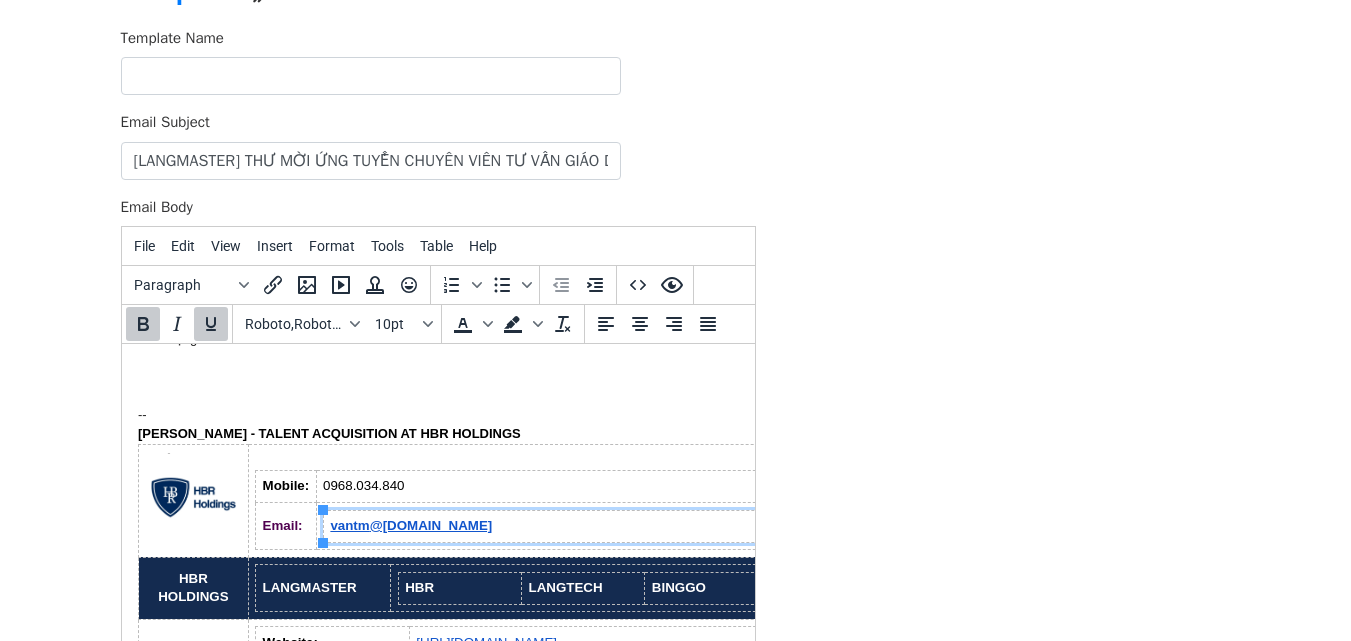 click on "@hbrholdings.vn" at bounding box center (430, 525) 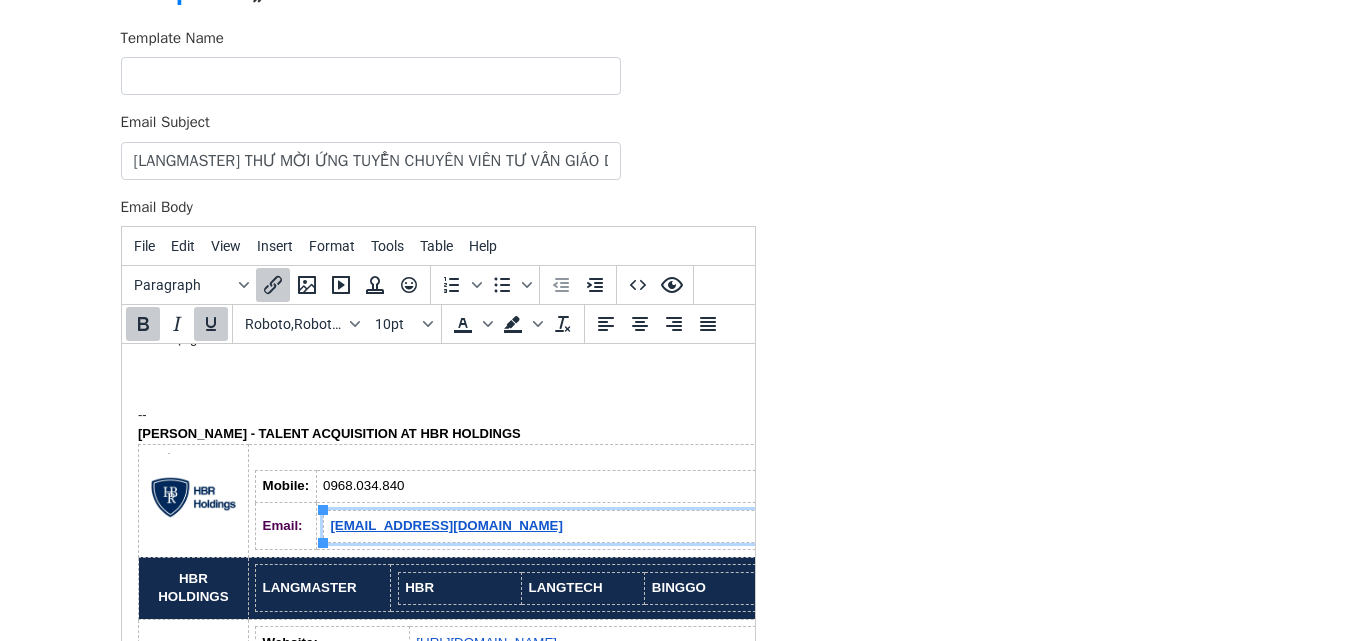 click on "PHAN NHƯ QUỲNH - TALENT ACQUISITION AT HBR HOLDINGS" at bounding box center (328, 433) 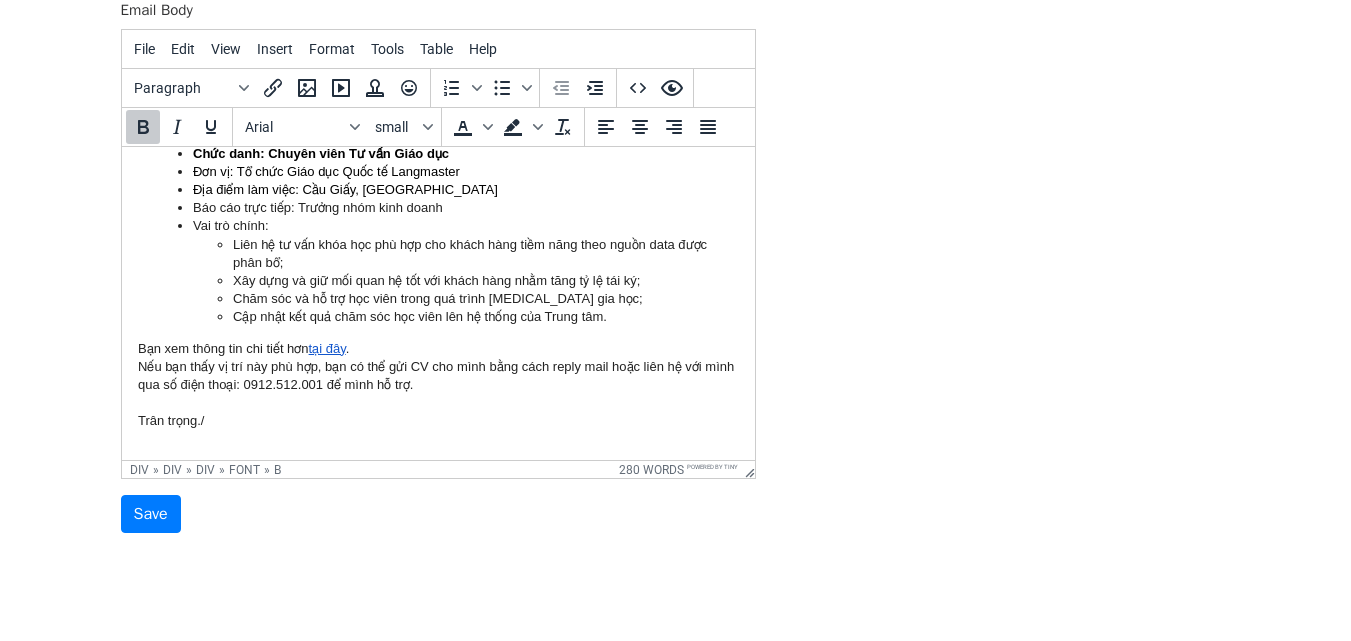 scroll, scrollTop: 194, scrollLeft: 0, axis: vertical 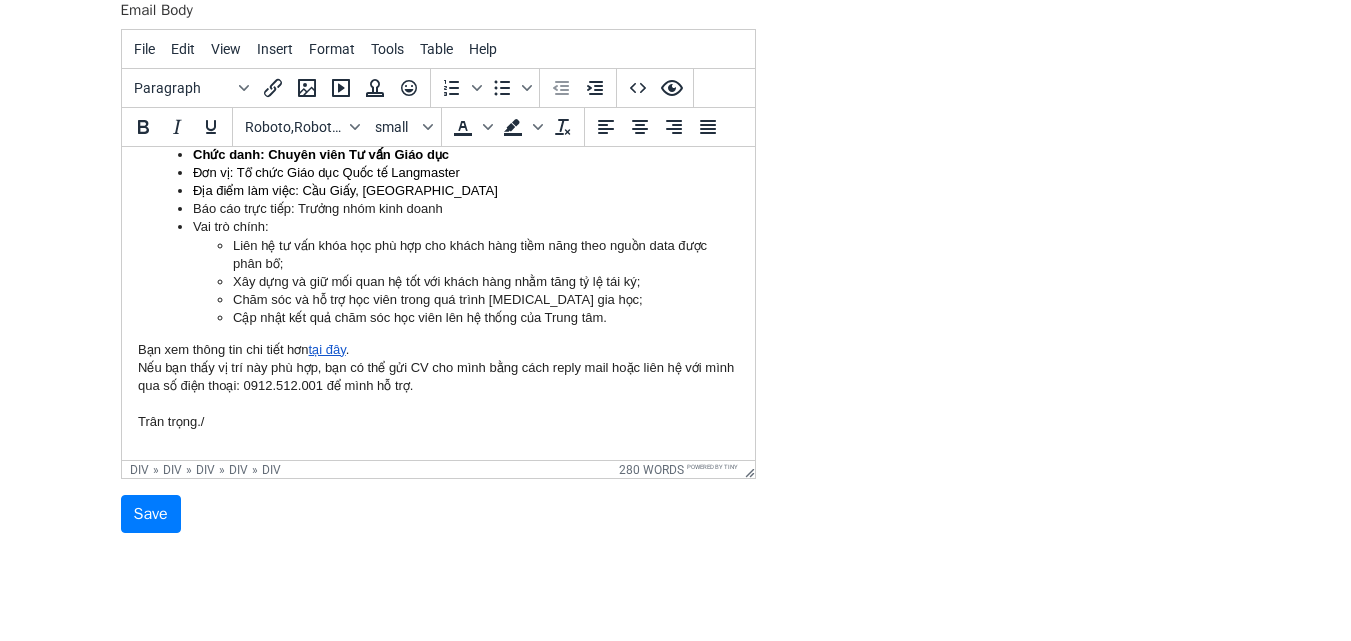 click on "Nếu bạn thấy vị trí này phù hợp, bạn có thể gửi CV cho mình bằng cách reply mail hoặc liên hệ với mình qua số điện thoại: 0912.512.001 để mình hỗ trợ." at bounding box center [437, 377] 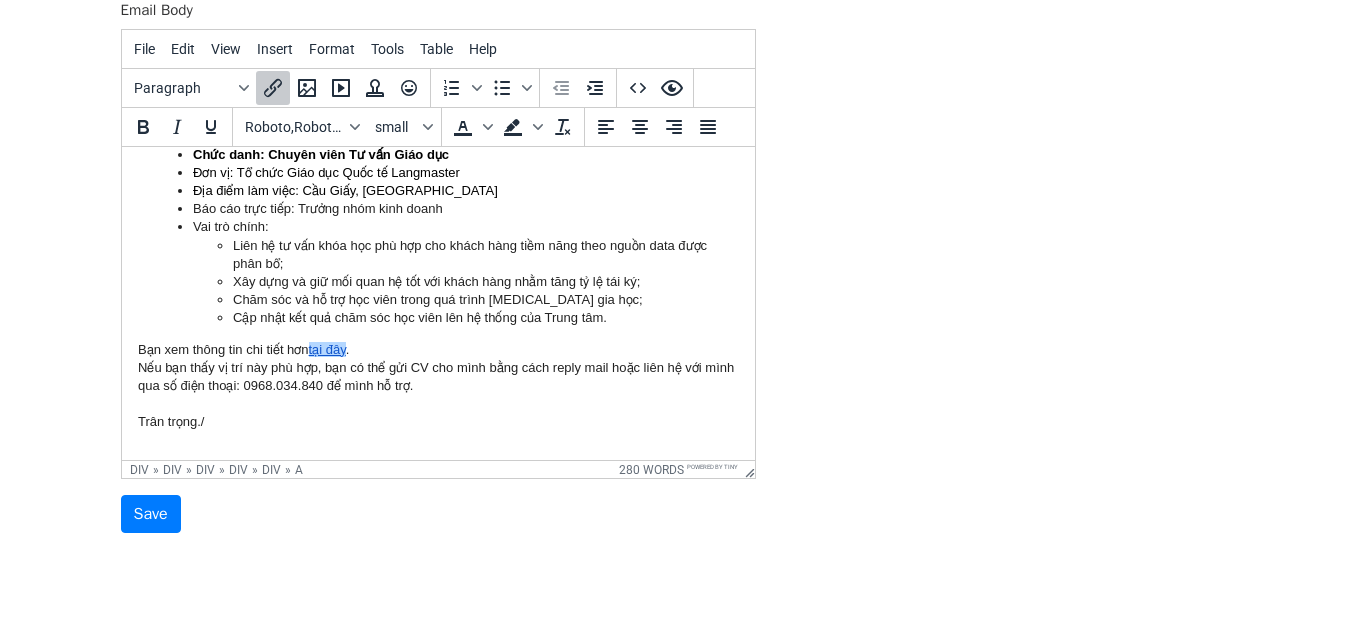 click on "tại đây" at bounding box center (326, 349) 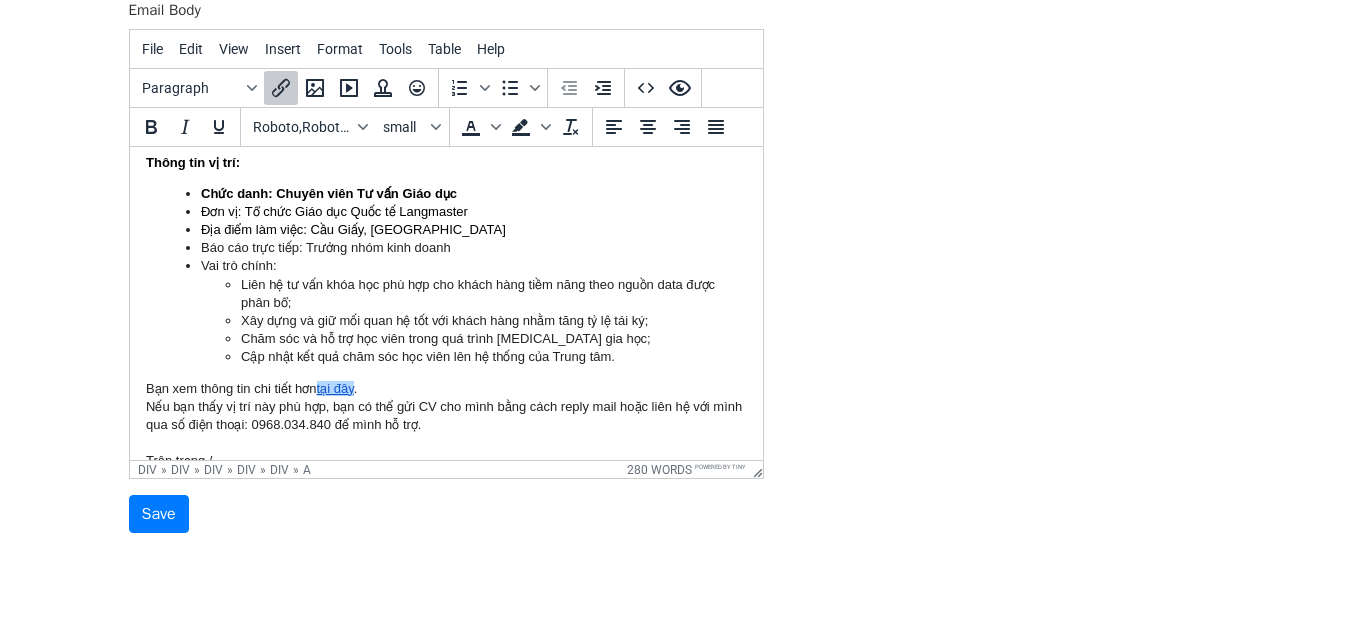 scroll, scrollTop: 154, scrollLeft: 0, axis: vertical 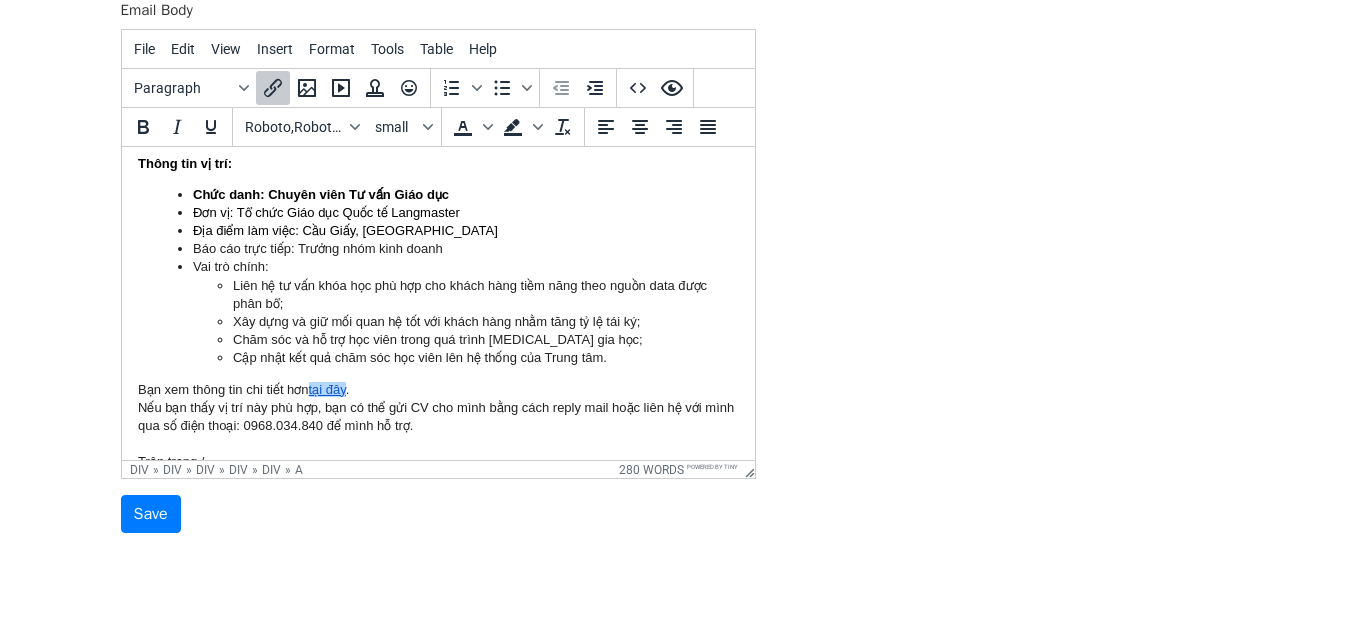click on "tại đây" at bounding box center [326, 389] 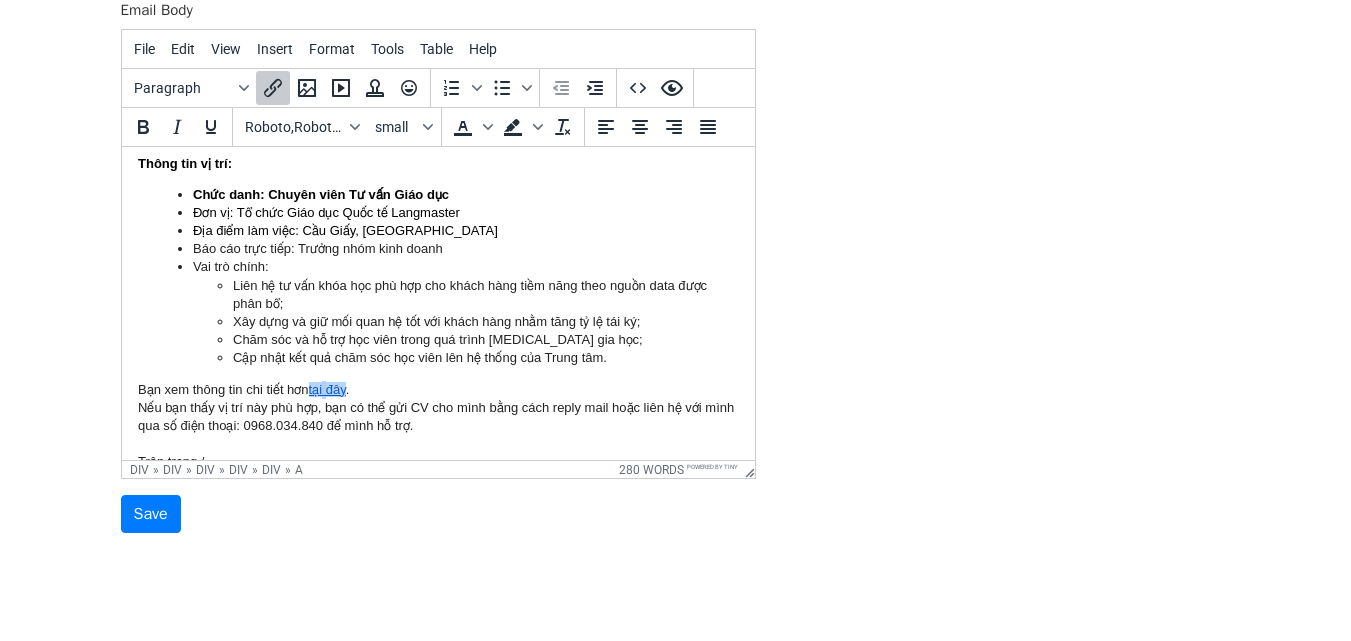 click on "tại đây" at bounding box center [326, 389] 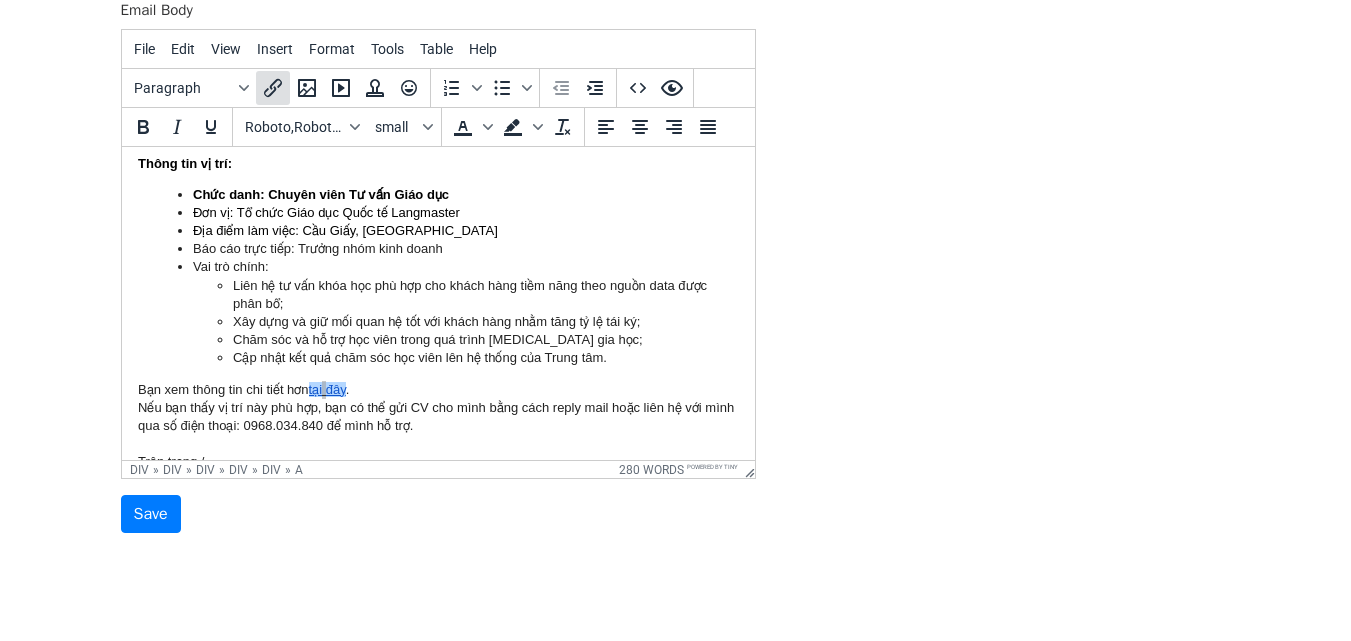 click at bounding box center [273, 88] 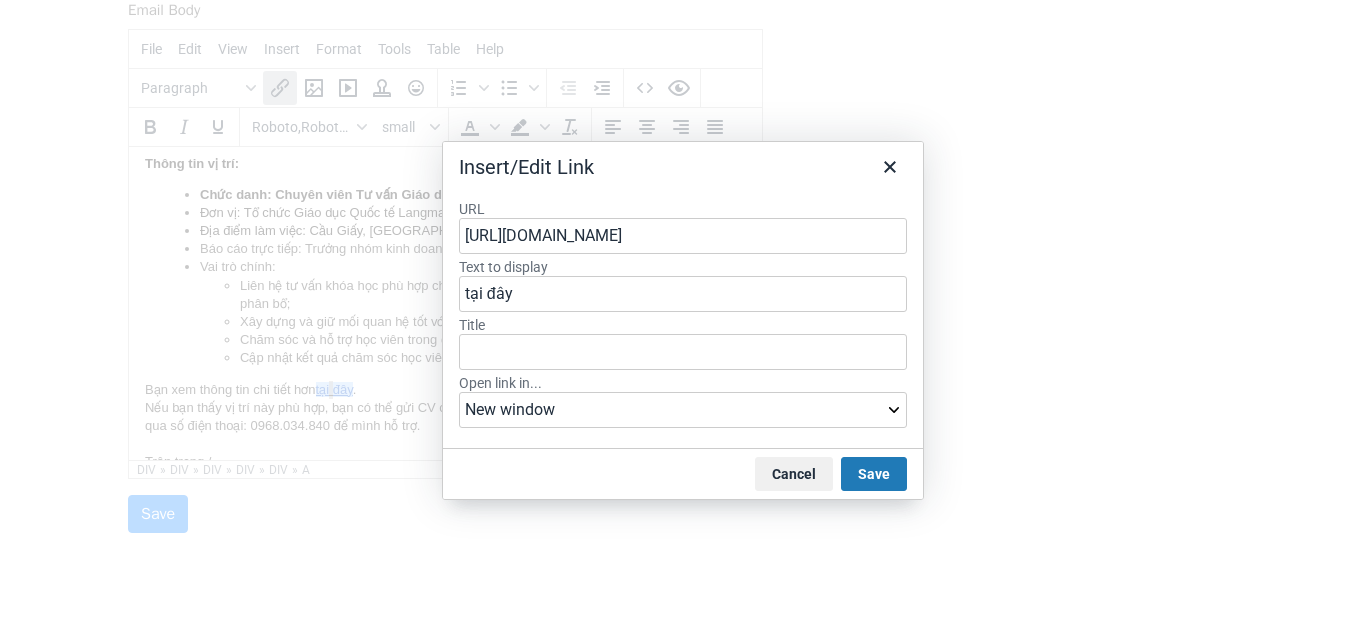 click on "https://careers.langmaster.edu.vn/chuyen-vien-tu-van-giao-duc" at bounding box center (683, 236) 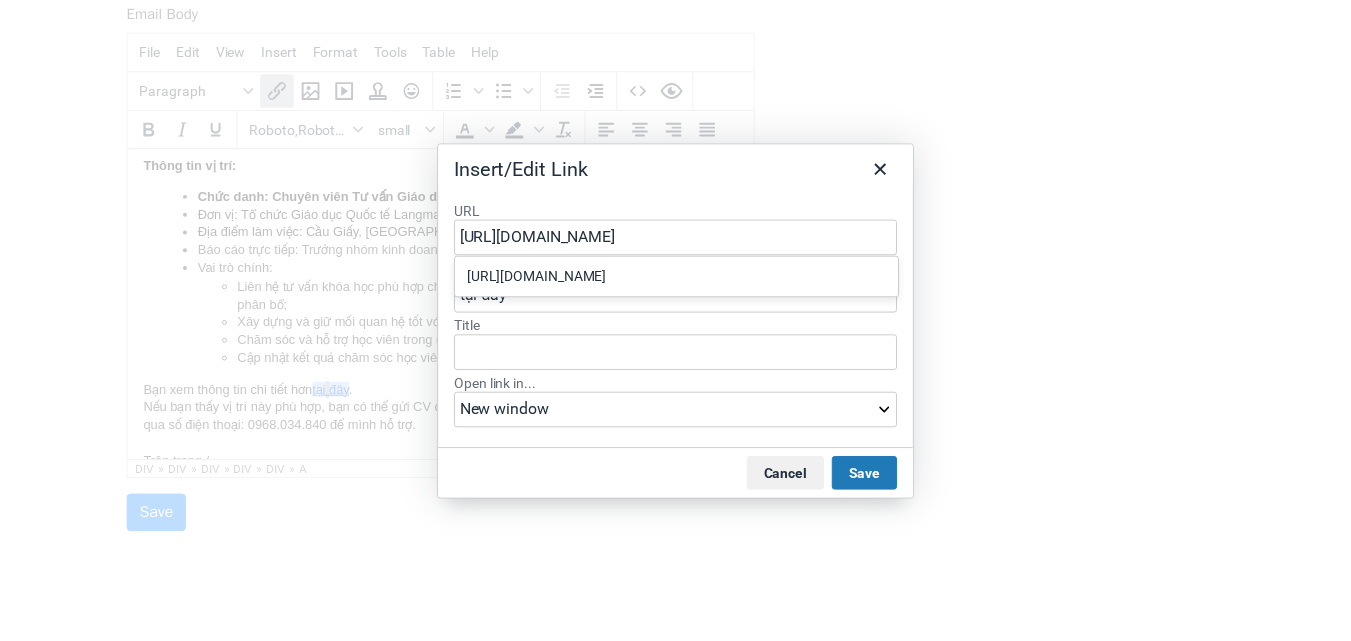 scroll, scrollTop: 0, scrollLeft: 166, axis: horizontal 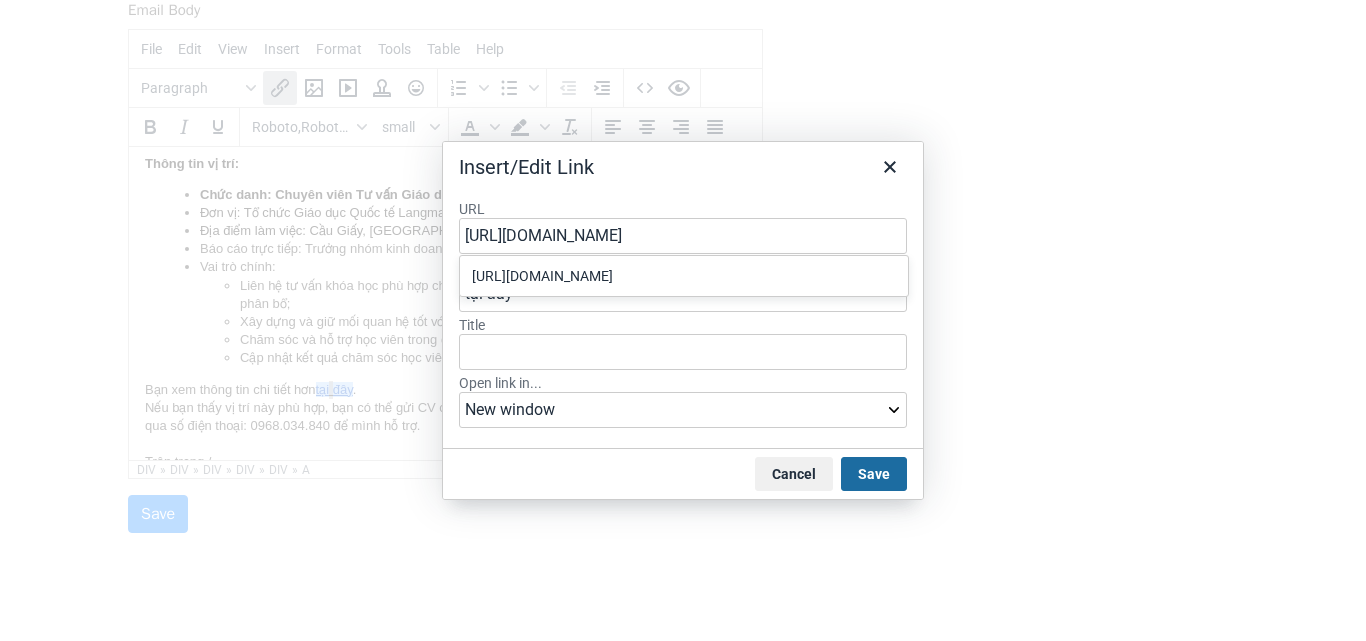 click on "Save" at bounding box center (874, 474) 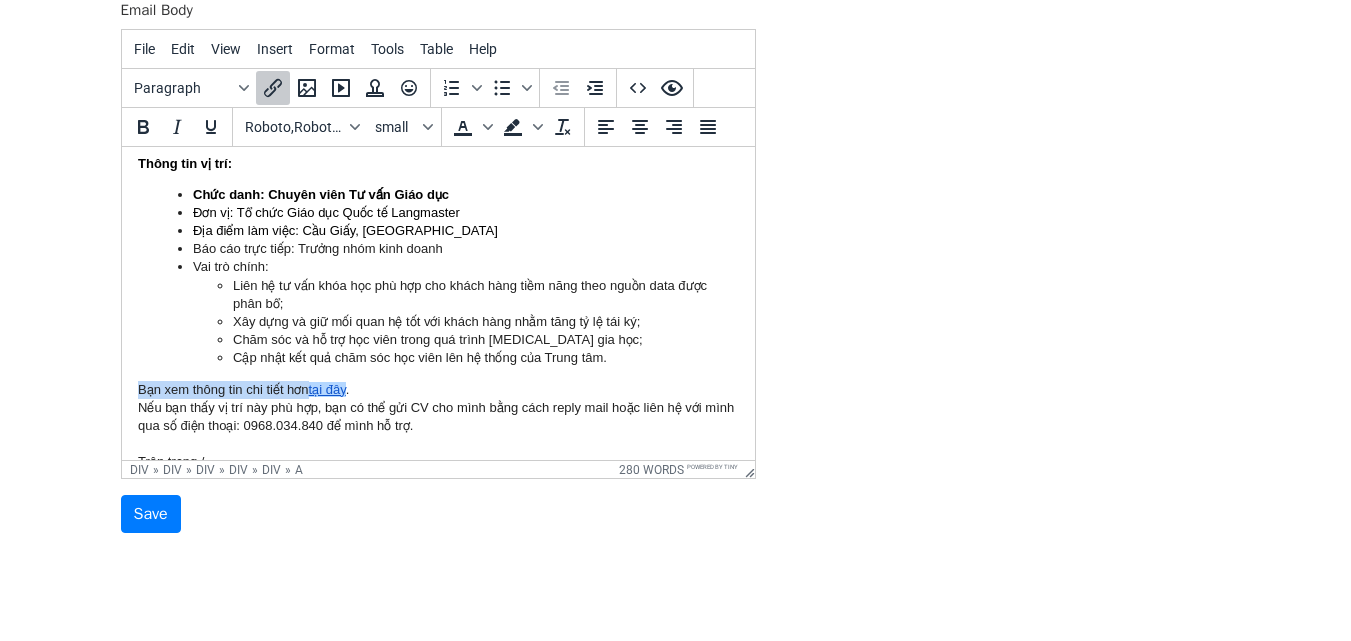 click on "Bạn xem thông tin chi tiết hơn  tại đây ." at bounding box center [437, 390] 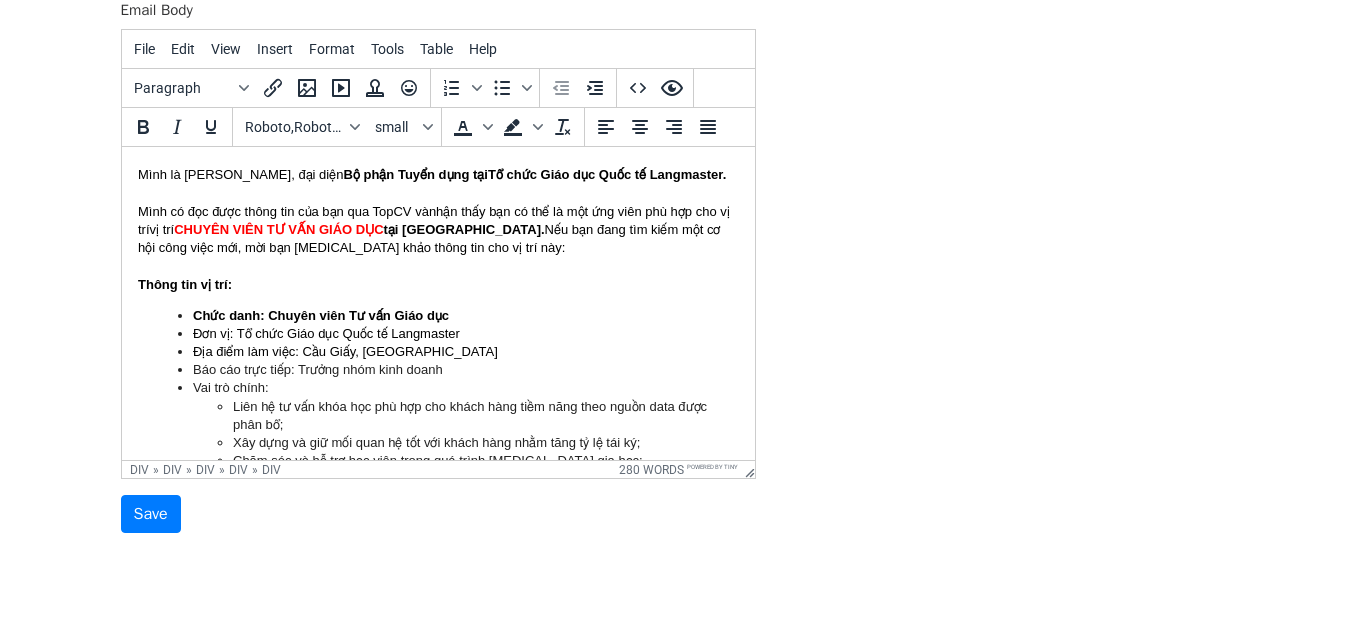 scroll, scrollTop: 0, scrollLeft: 0, axis: both 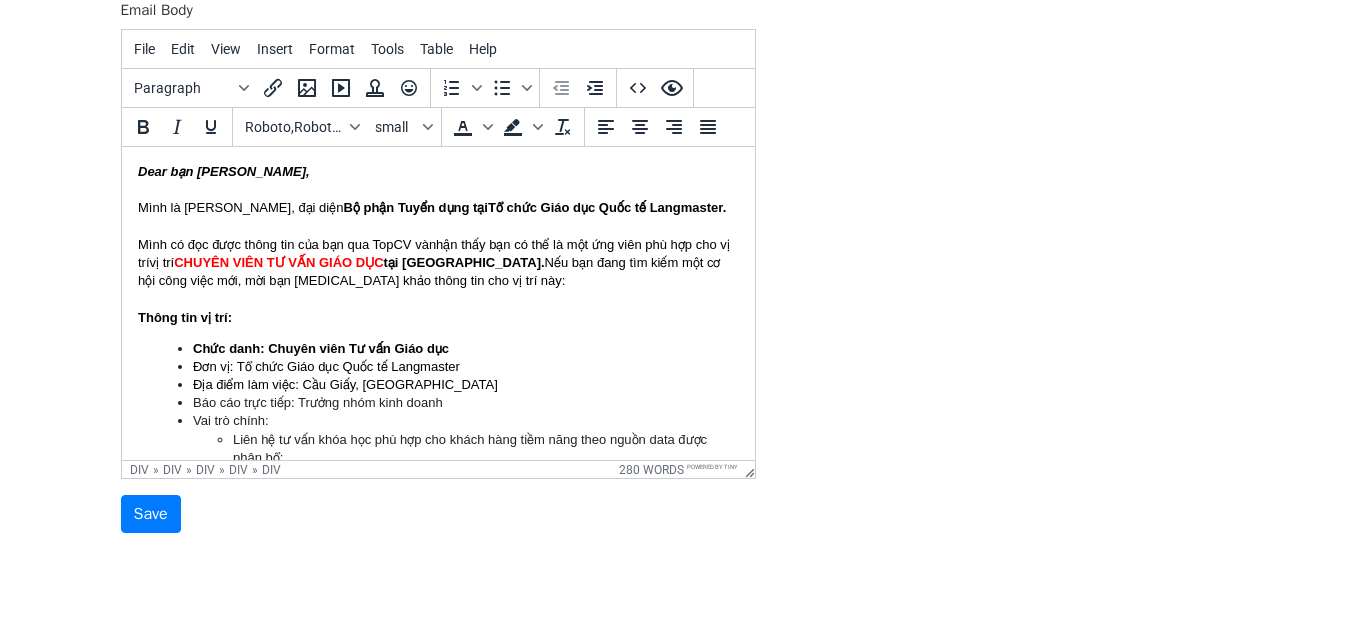click on "Mình là Mai Vân, đại diện  Bộ phận Tuyển dụng tại" at bounding box center [312, 207] 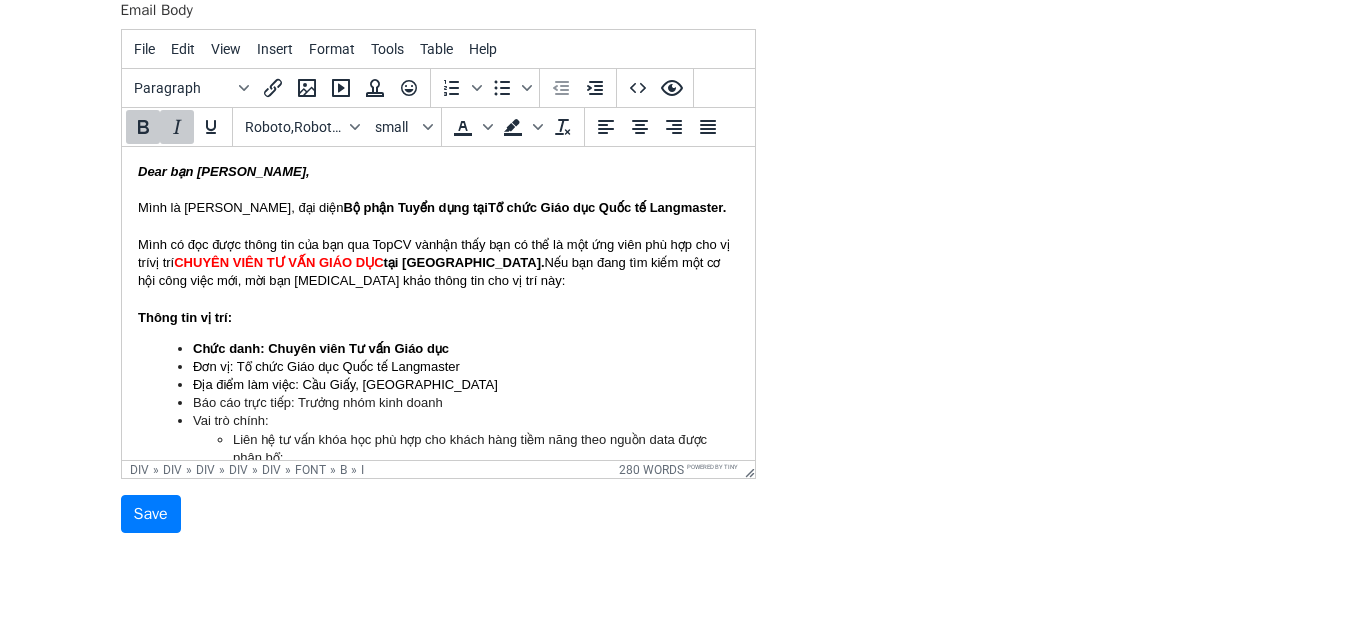 drag, startPoint x: 199, startPoint y: 164, endPoint x: 305, endPoint y: 174, distance: 106.47065 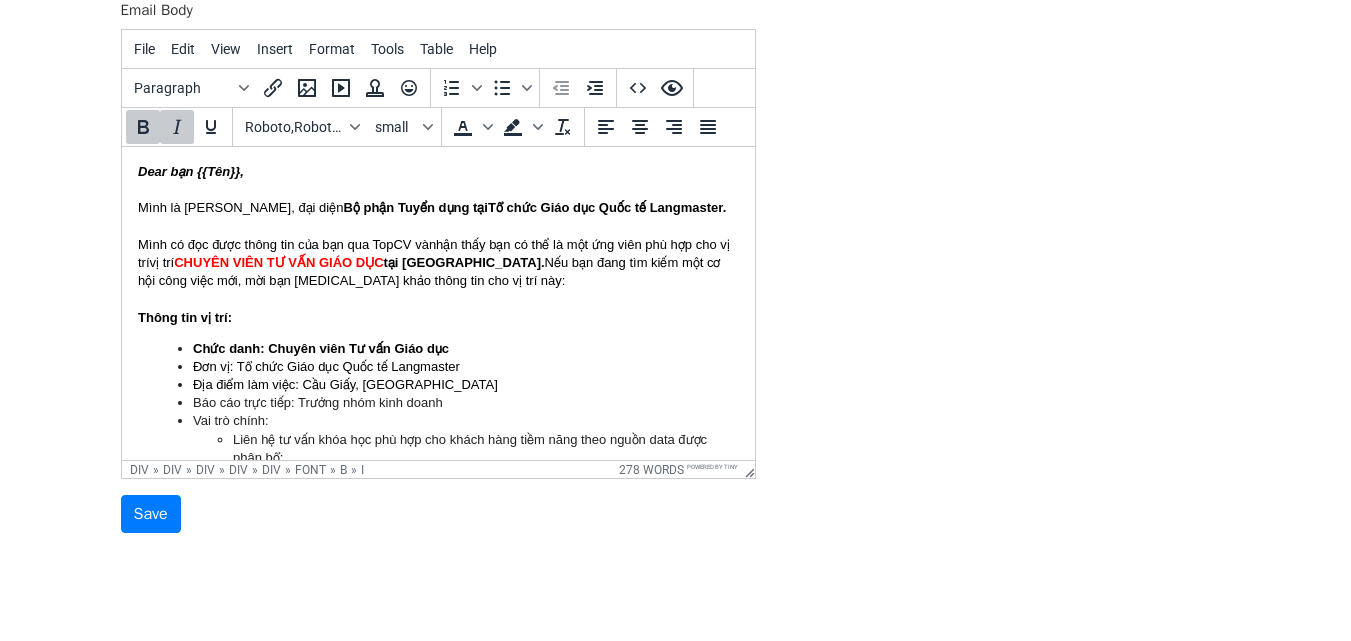 click on "Thông tin vị trí:" at bounding box center [437, 318] 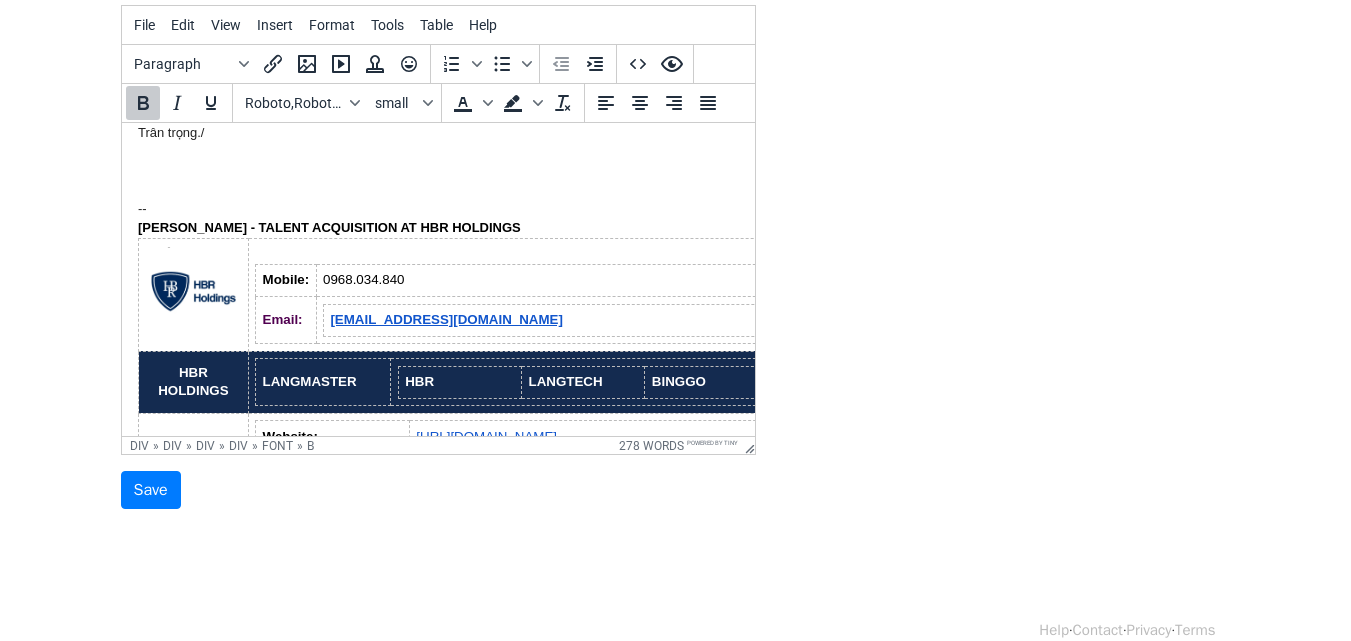 scroll, scrollTop: 456, scrollLeft: 0, axis: vertical 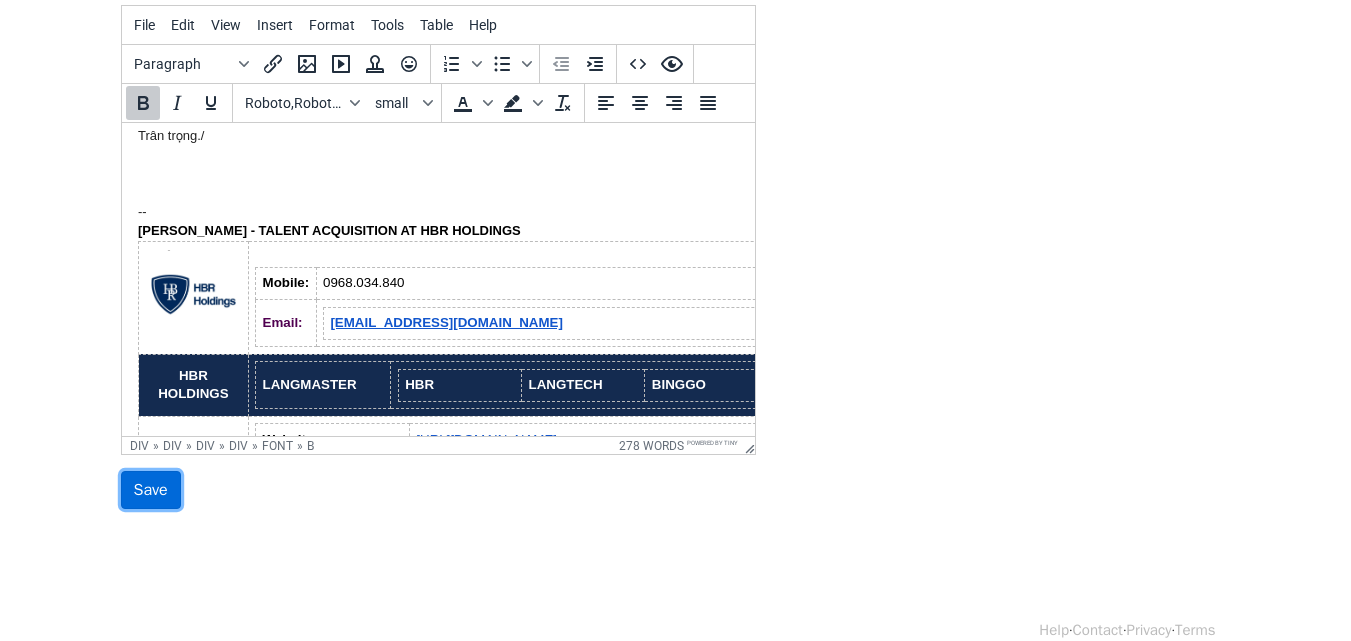 click on "Save" at bounding box center [151, 490] 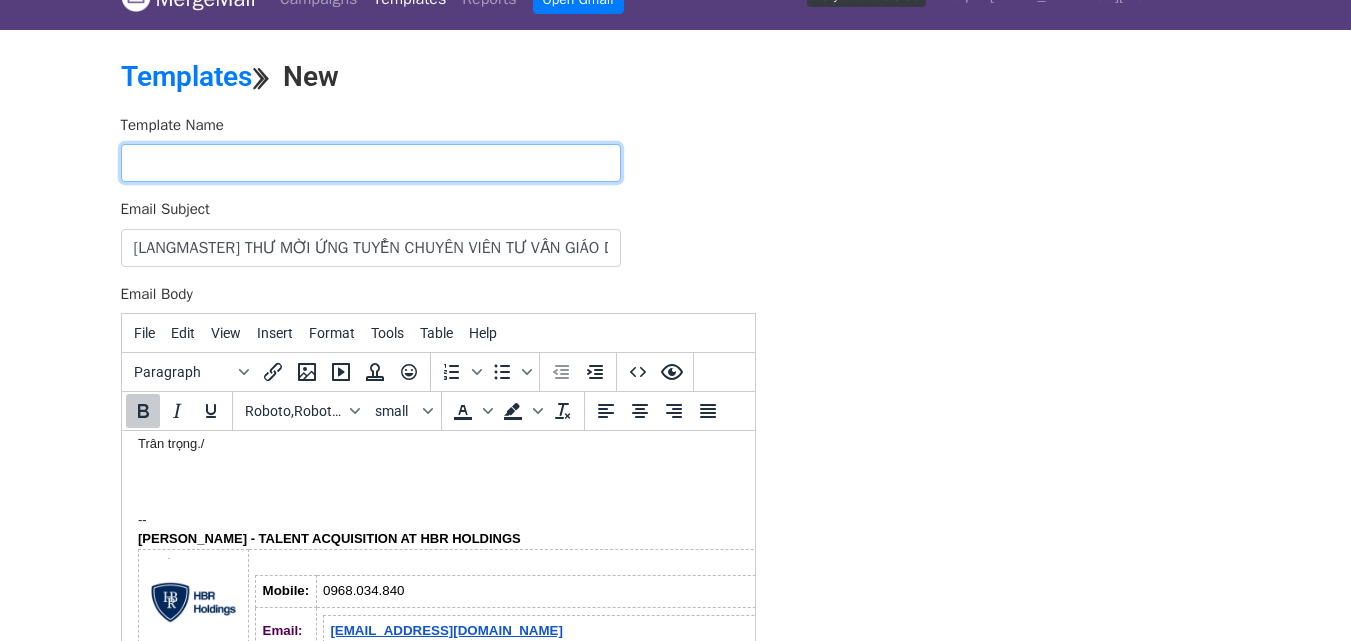 scroll, scrollTop: 32, scrollLeft: 0, axis: vertical 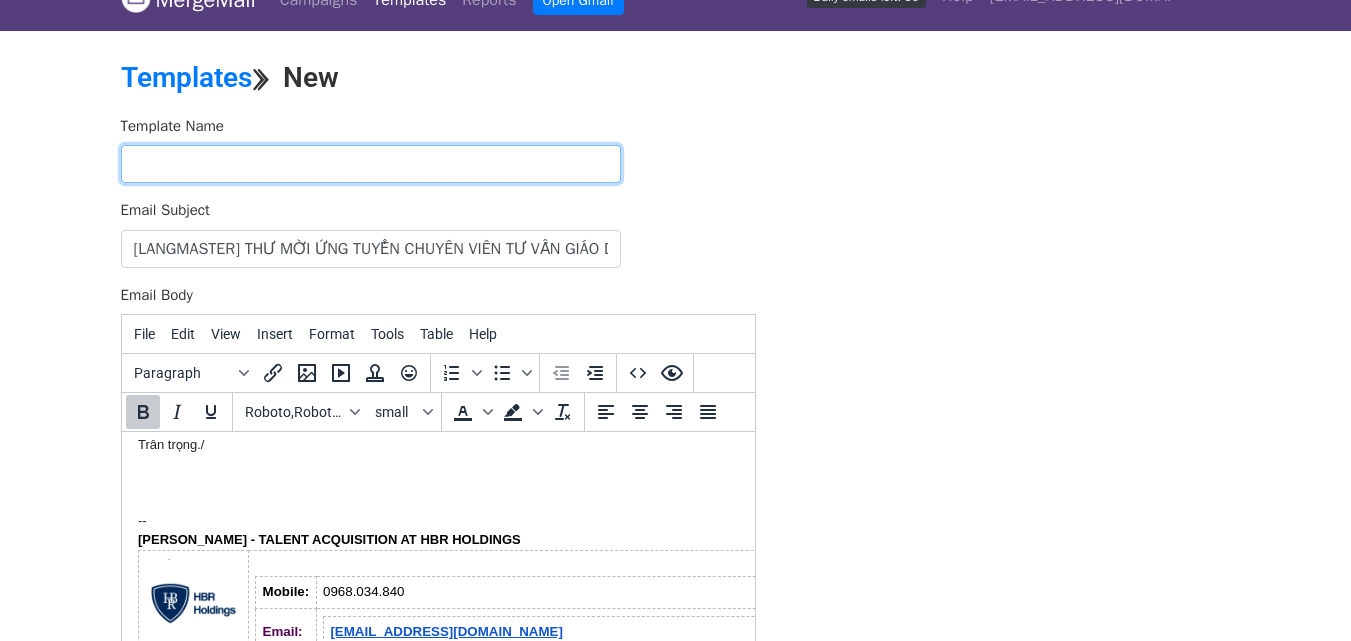 drag, startPoint x: 340, startPoint y: 162, endPoint x: 351, endPoint y: 151, distance: 15.556349 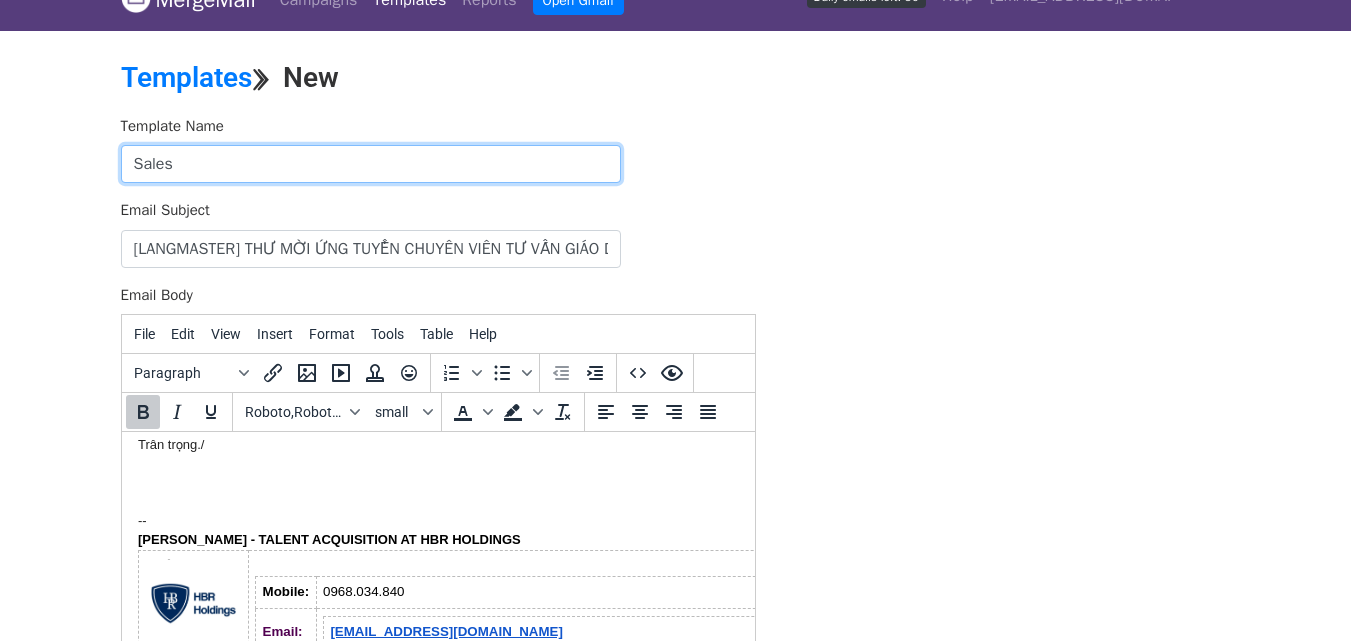 type on "Sales" 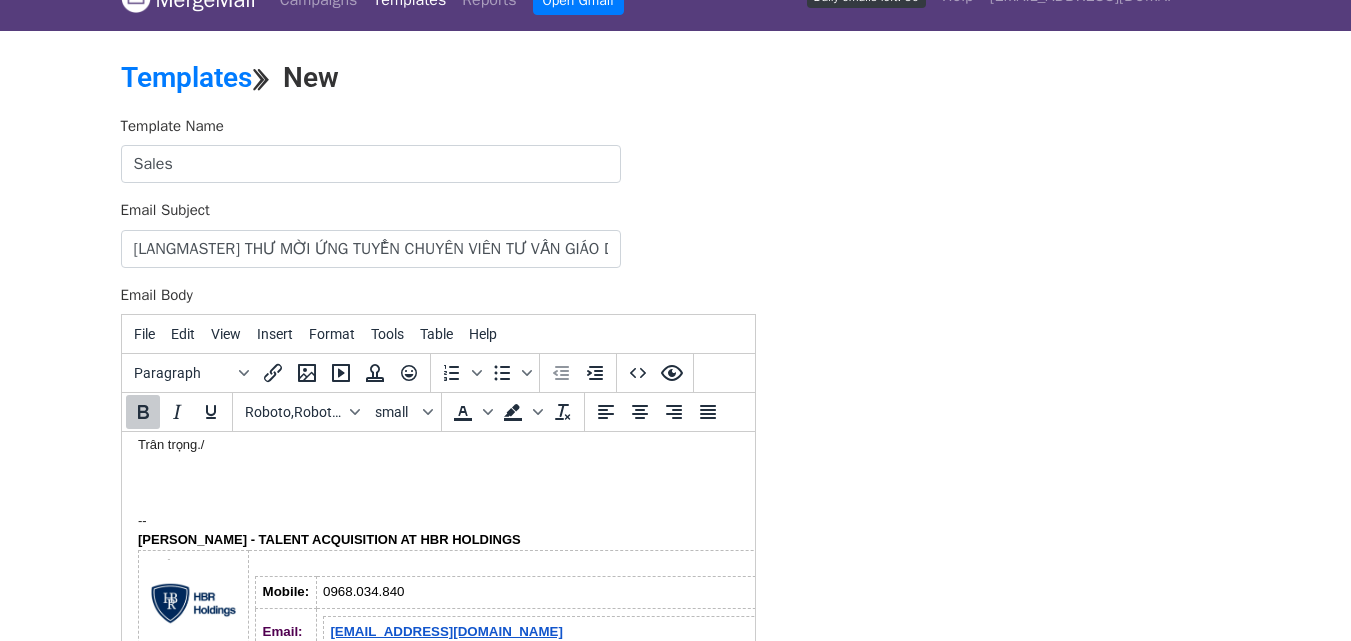 click on "Template Name
Sales
Email Subject
[LANGMASTER] THƯ MỜI ỨNG TUYỂN CHUYÊN VIÊN TƯ VẤN GIÁO DỤC
Email Body
File Edit View Insert Format Tools Table Help Paragraph To open the popup, press Shift+Enter To open the popup, press Shift+Enter Roboto,RobotoDraft,Helvetica,Arial,sans-serif small To open the popup, press Shift+Enter To open the popup, press Shift+Enter div  »  div  »  div  »  div  »  font  »  b 278 words Powered by Tiny
Save" at bounding box center (676, 467) 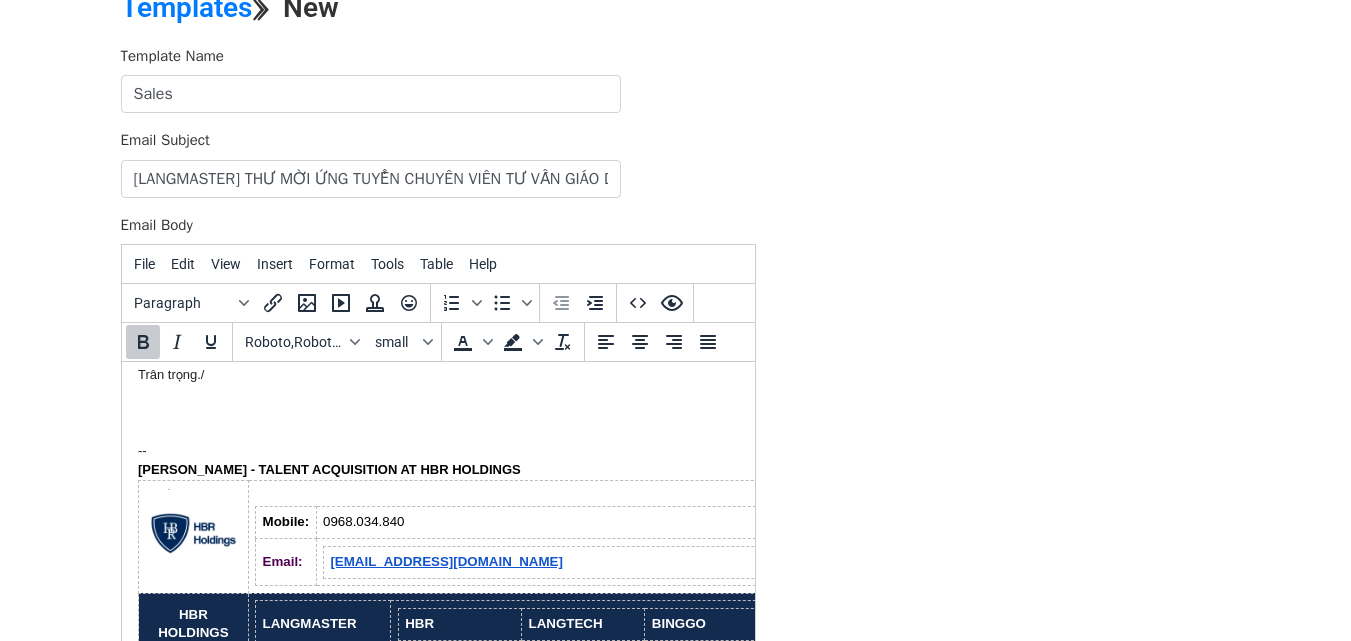scroll, scrollTop: 371, scrollLeft: 0, axis: vertical 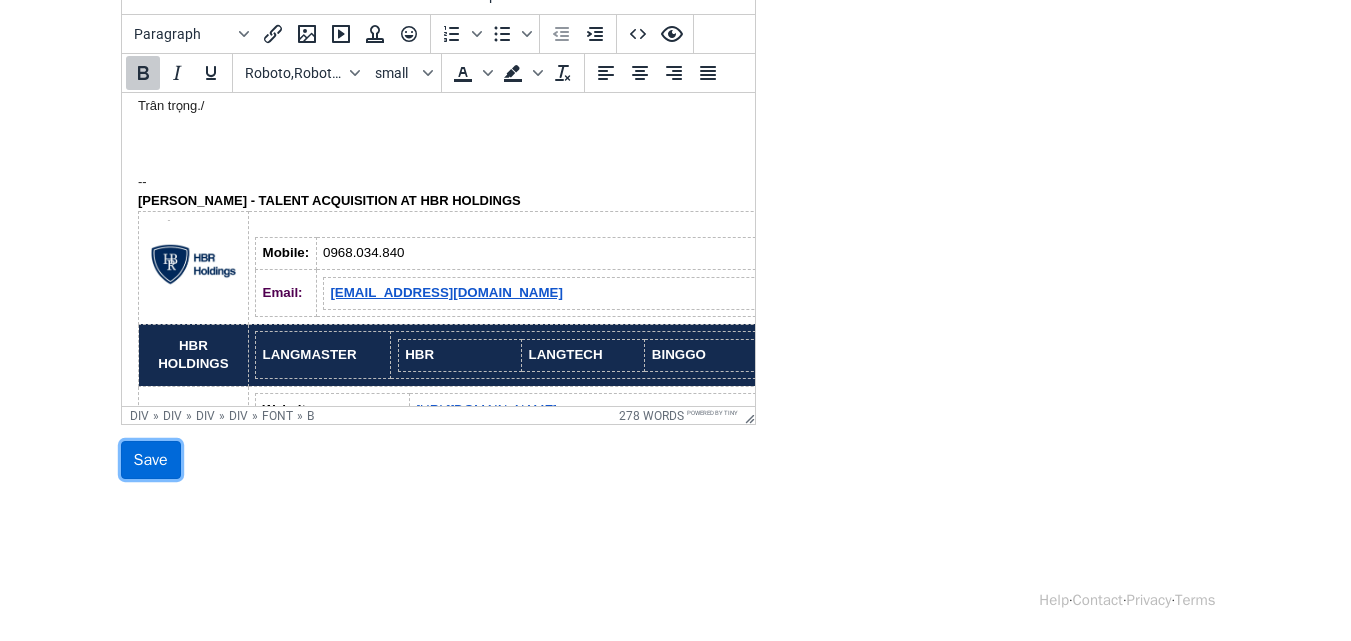 click on "Save" at bounding box center [151, 460] 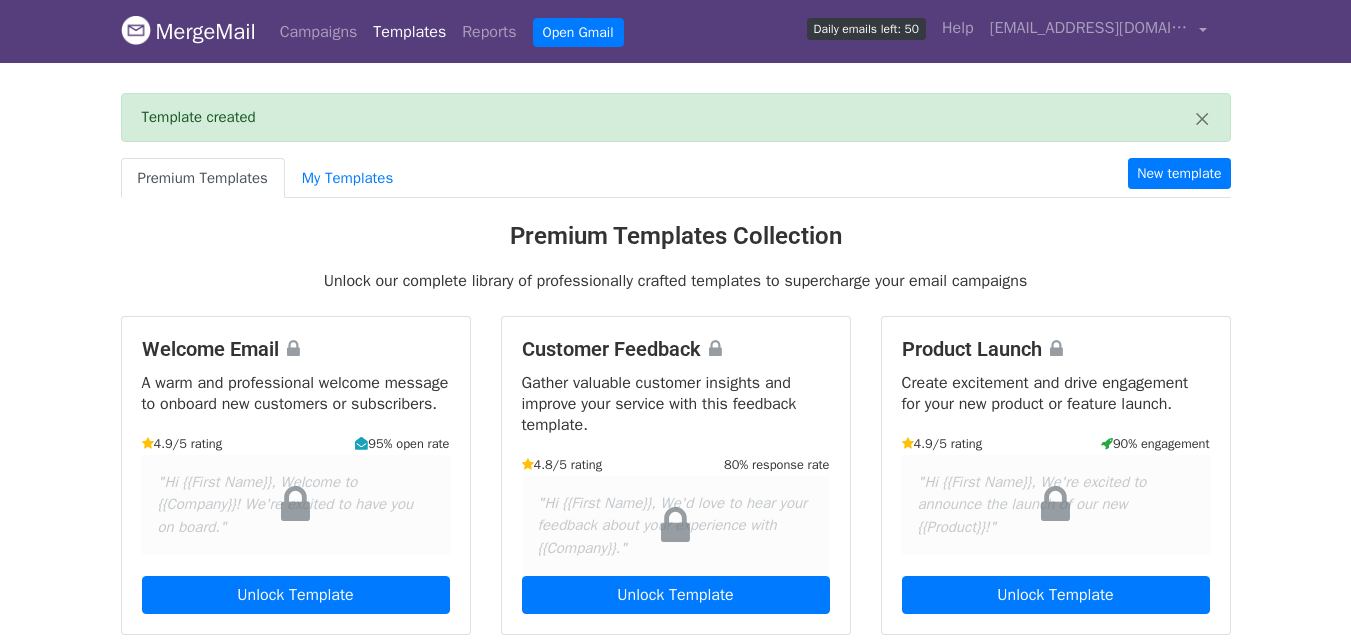 scroll, scrollTop: 0, scrollLeft: 0, axis: both 